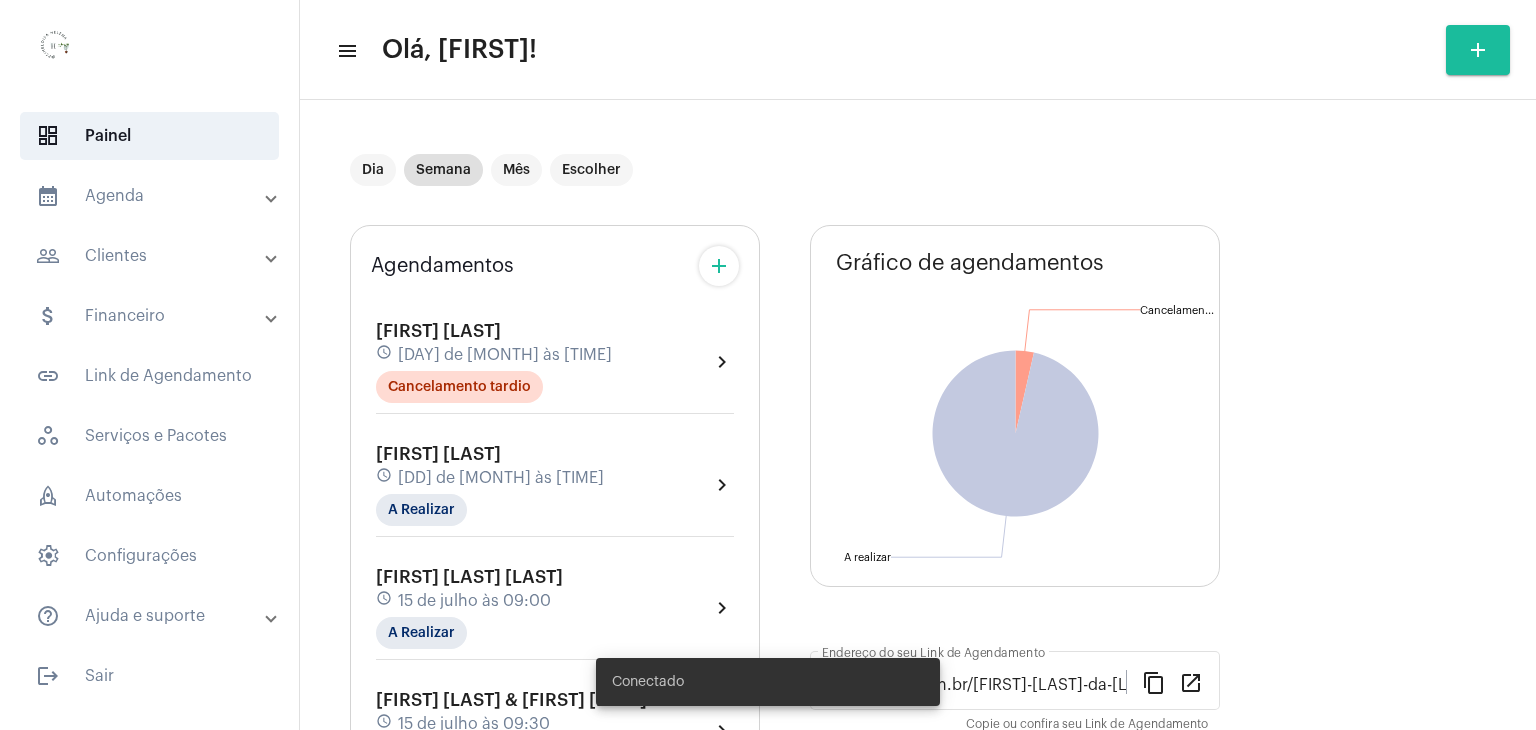 scroll, scrollTop: 0, scrollLeft: 0, axis: both 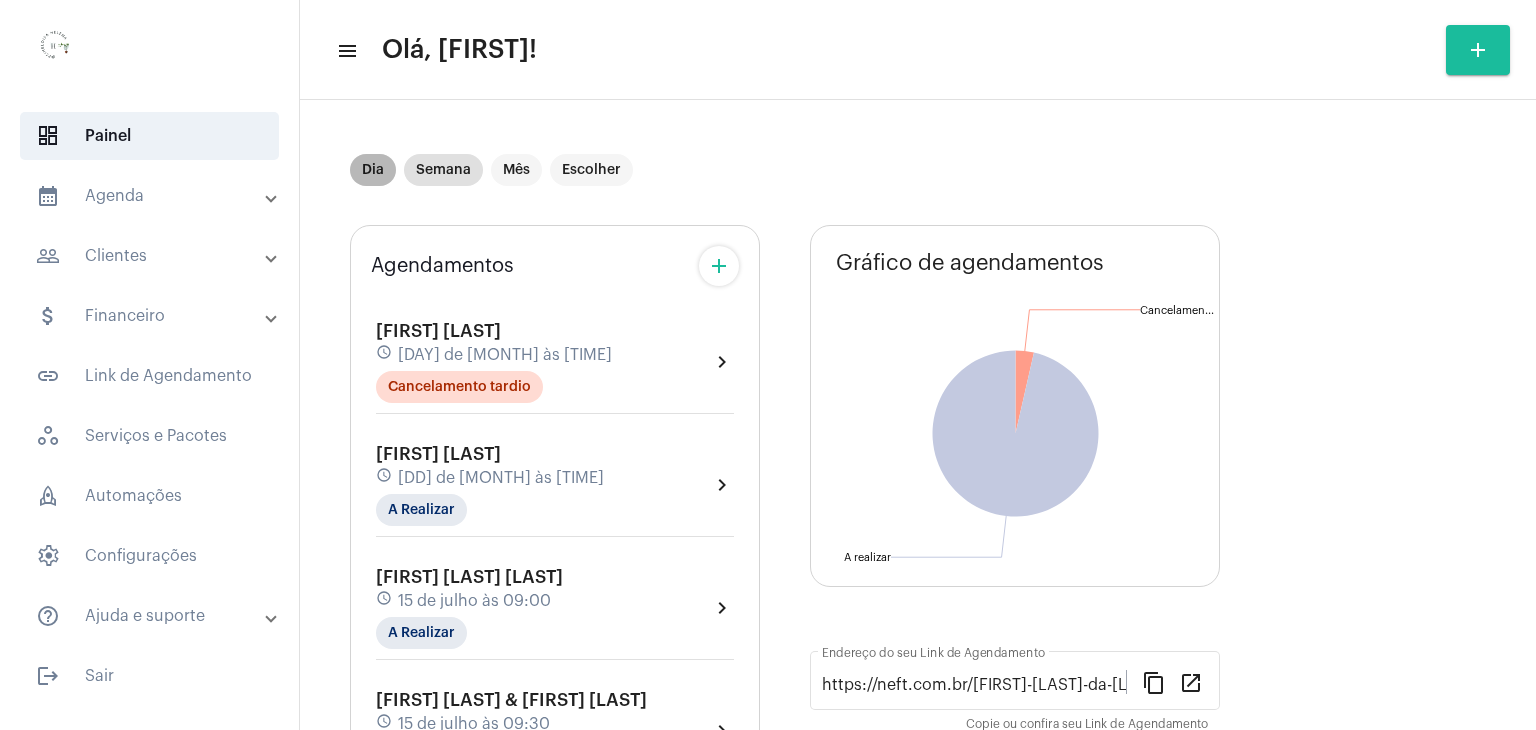 click on "Dia" at bounding box center (373, 170) 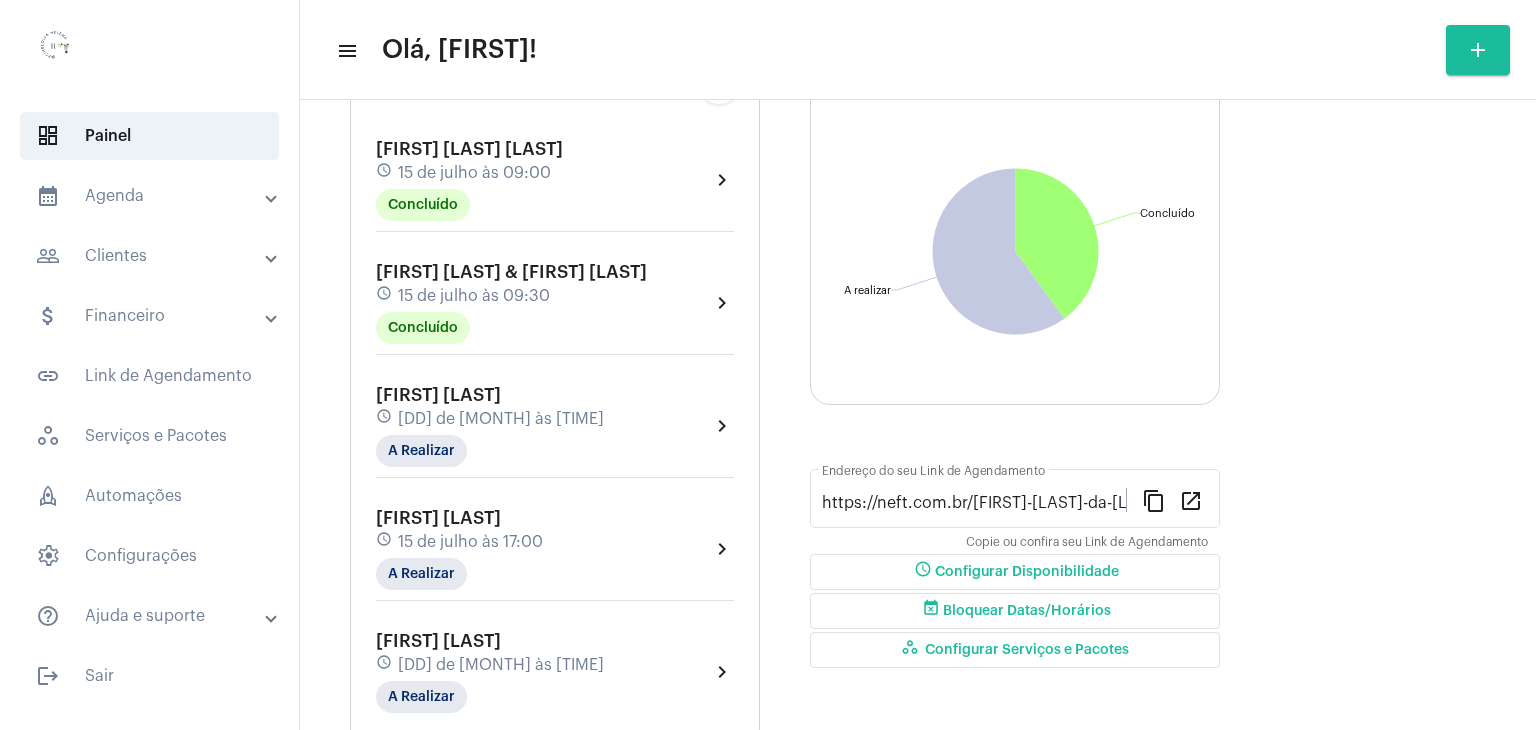 scroll, scrollTop: 245, scrollLeft: 0, axis: vertical 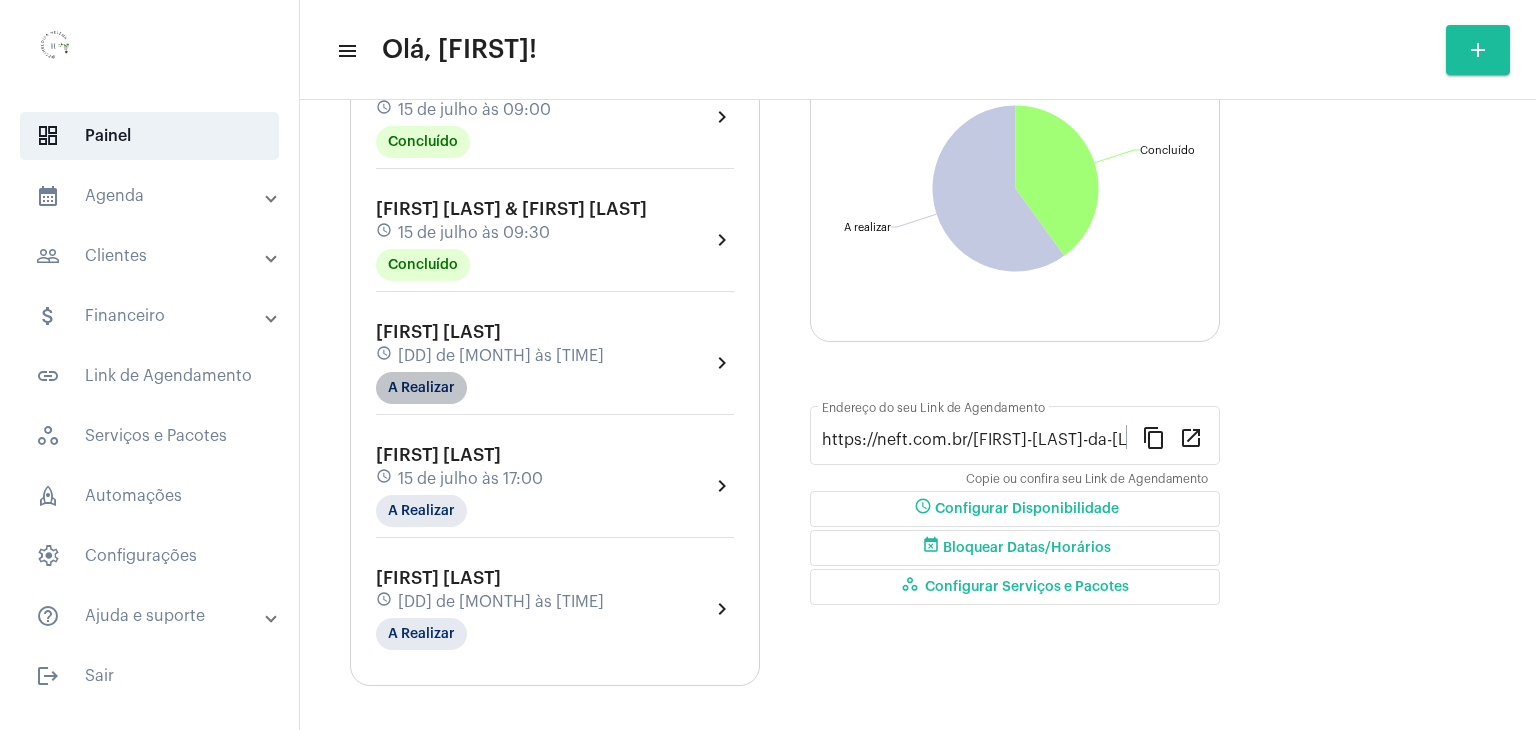 click on "A Realizar" 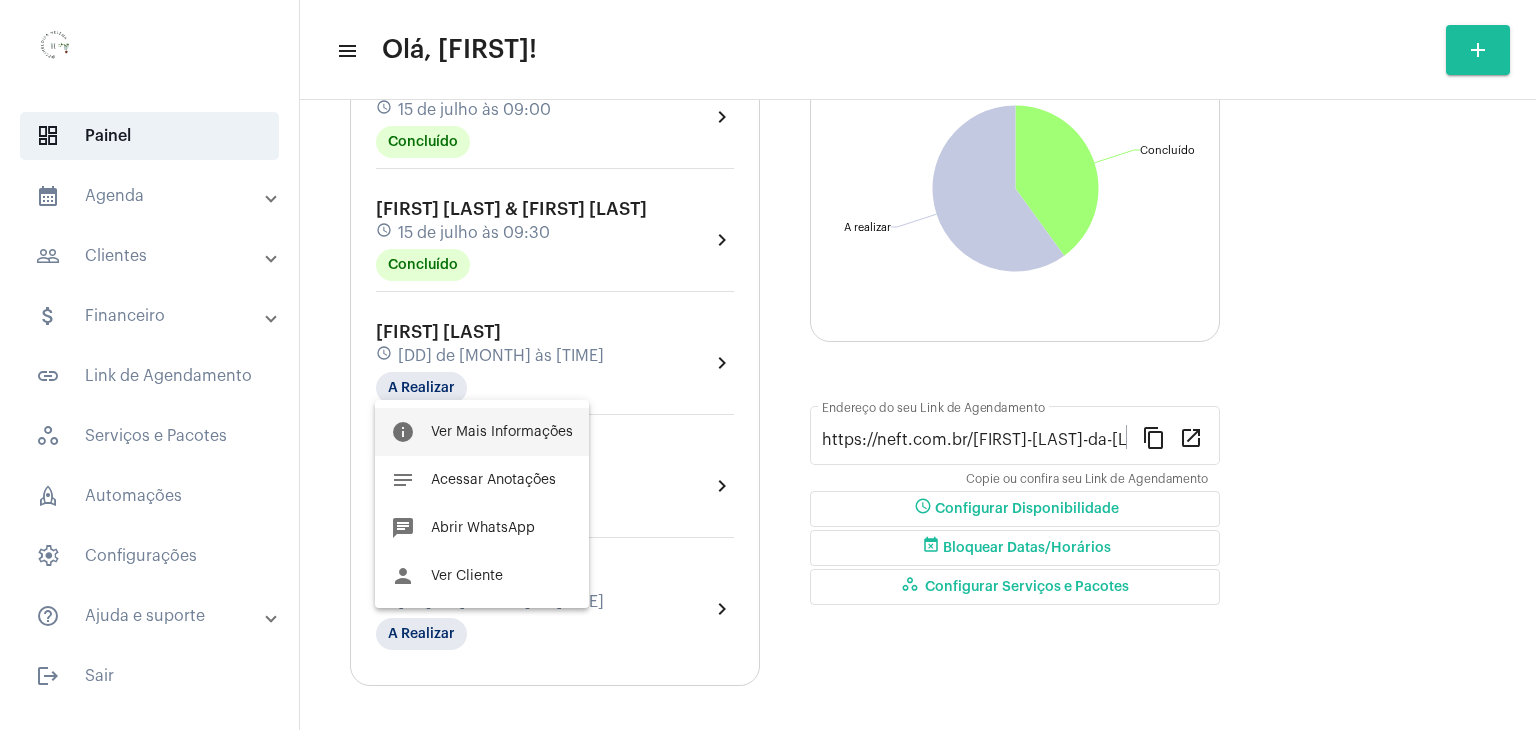 click on "Ver Mais Informações" at bounding box center (502, 432) 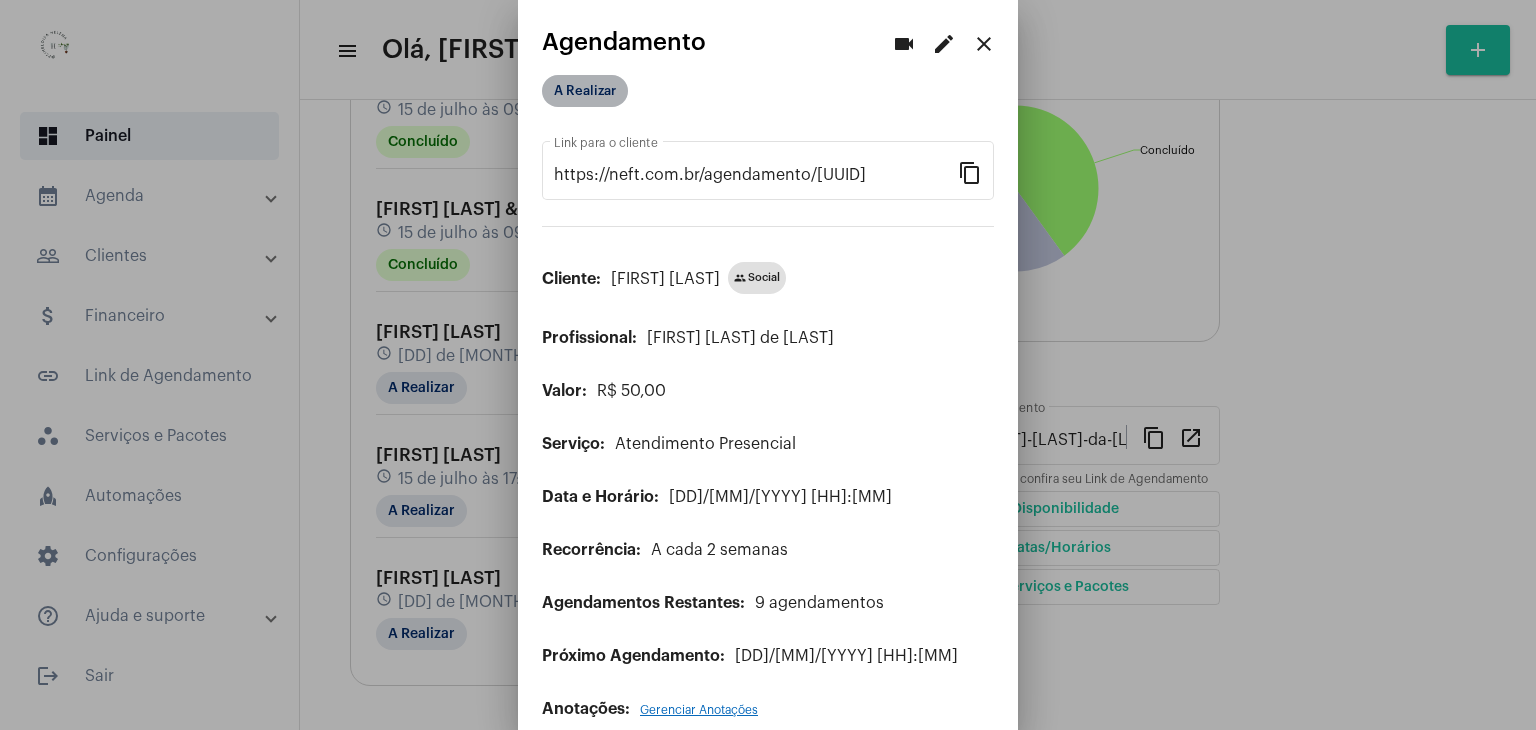 click on "A Realizar" at bounding box center [585, 91] 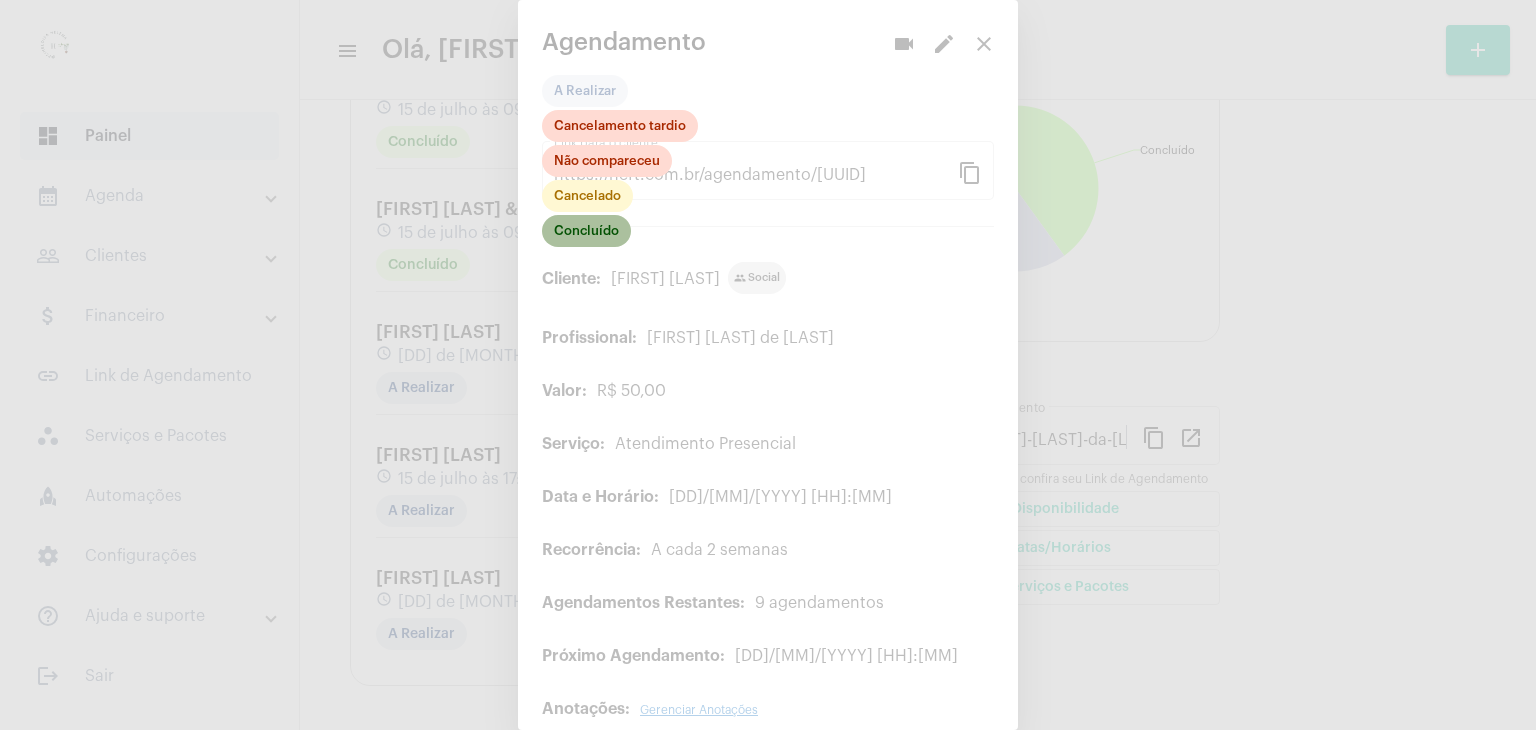 click on "Concluído" 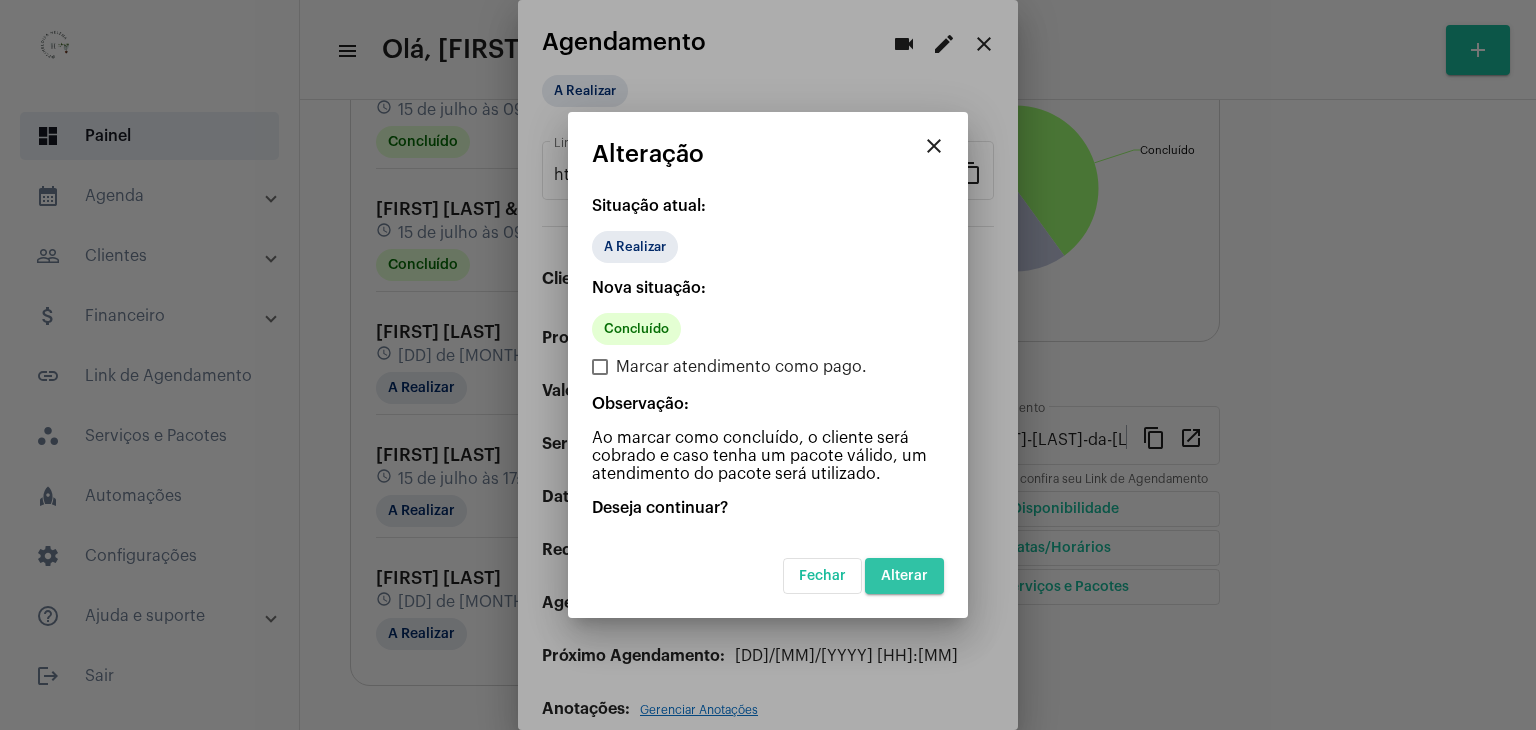 click on "Alterar" at bounding box center (904, 576) 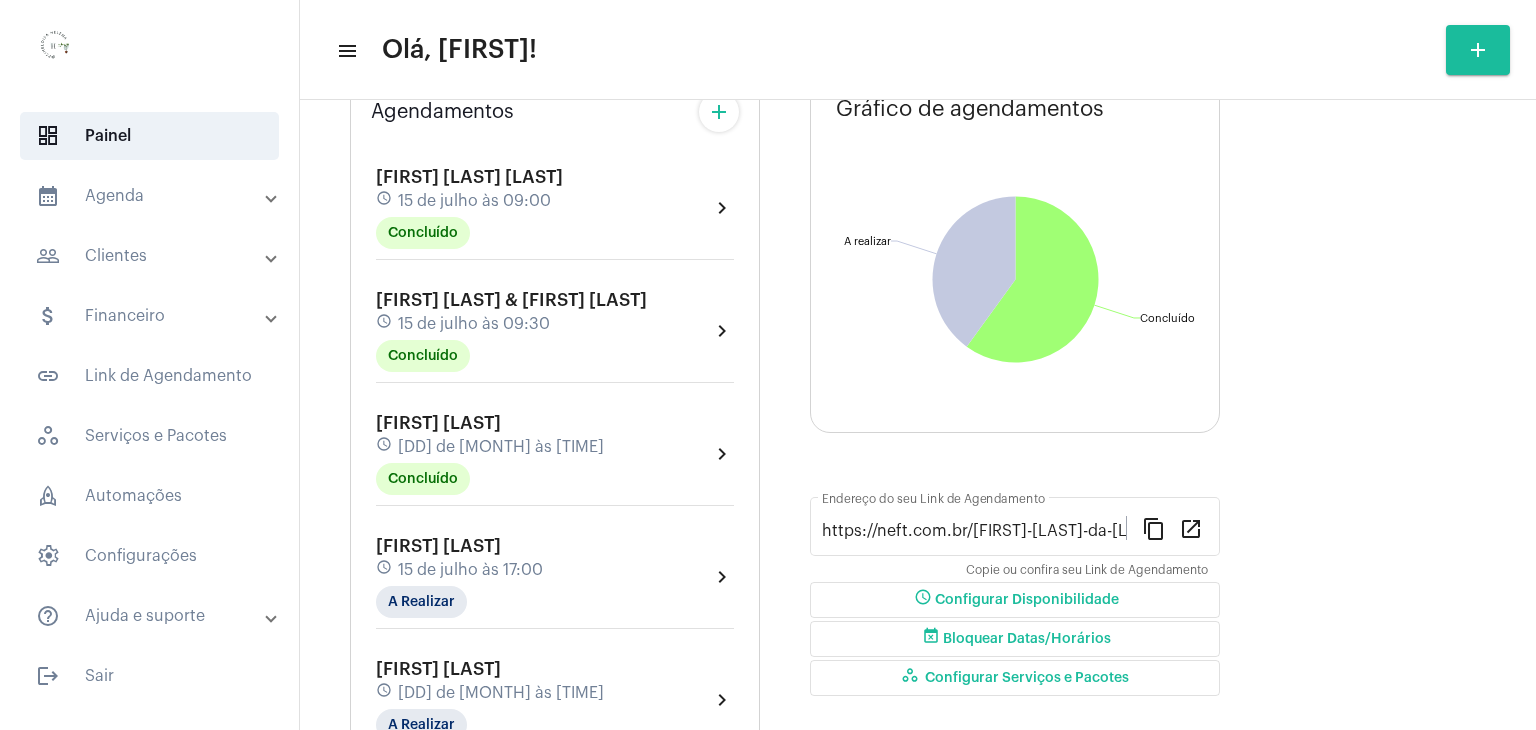 scroll, scrollTop: 0, scrollLeft: 0, axis: both 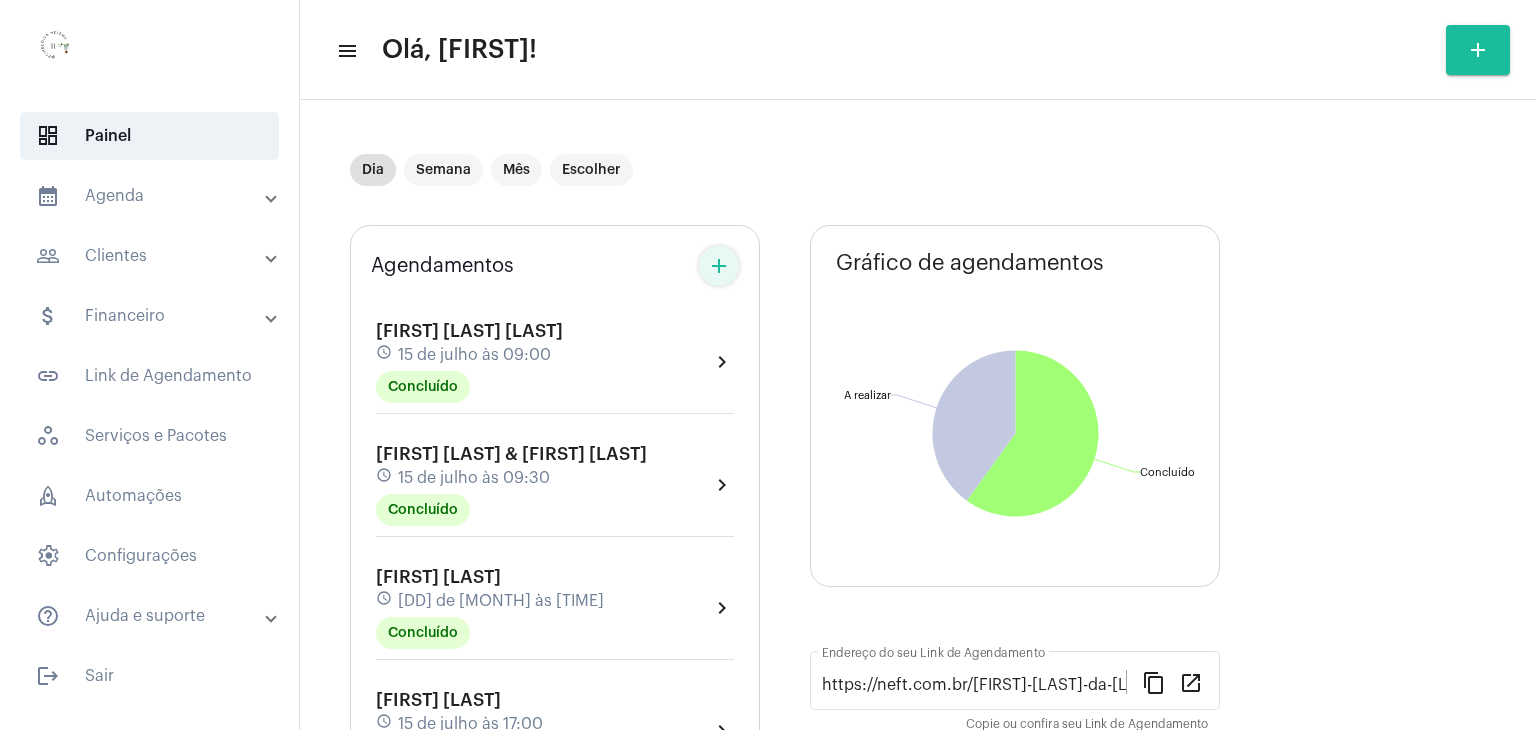 click on "add" 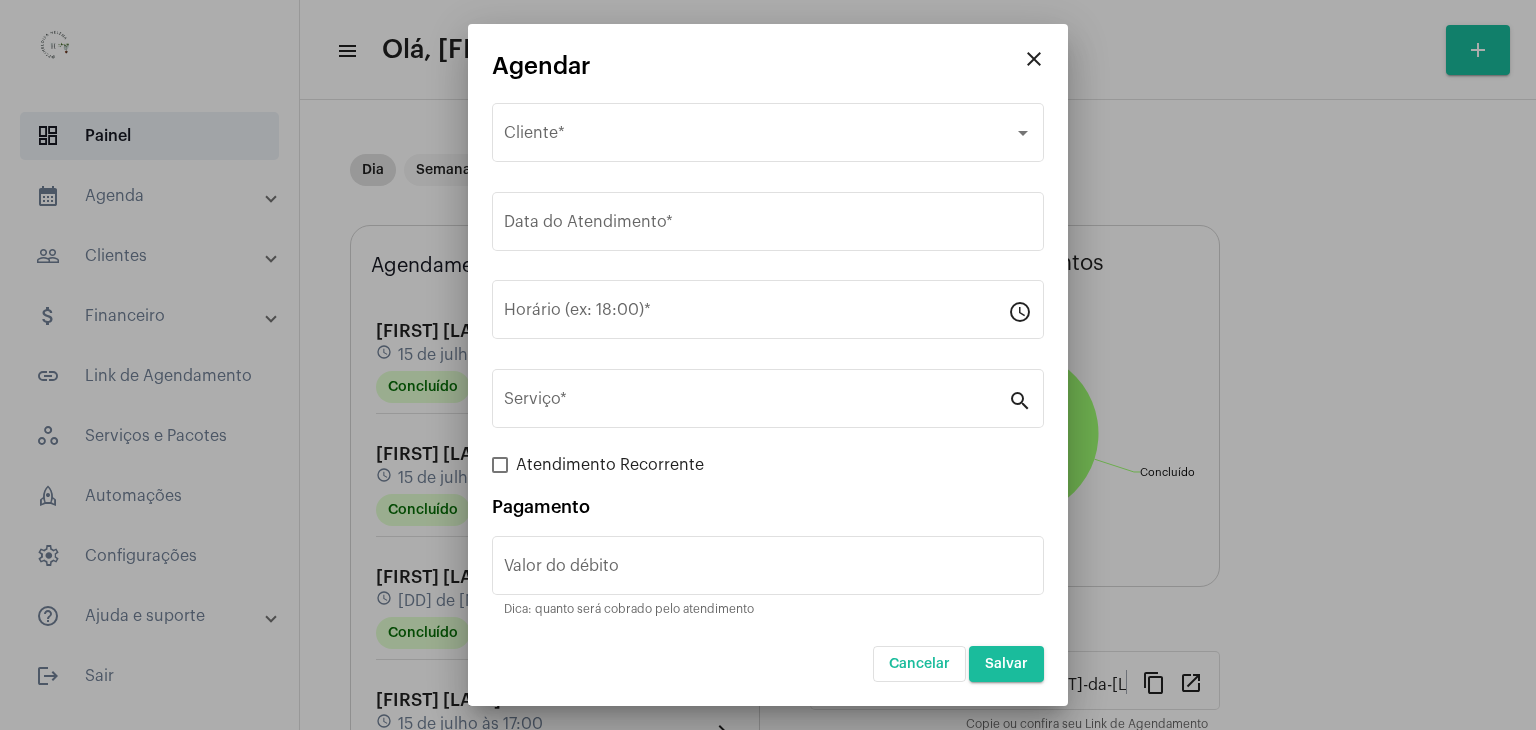 click on "close" at bounding box center [1034, 59] 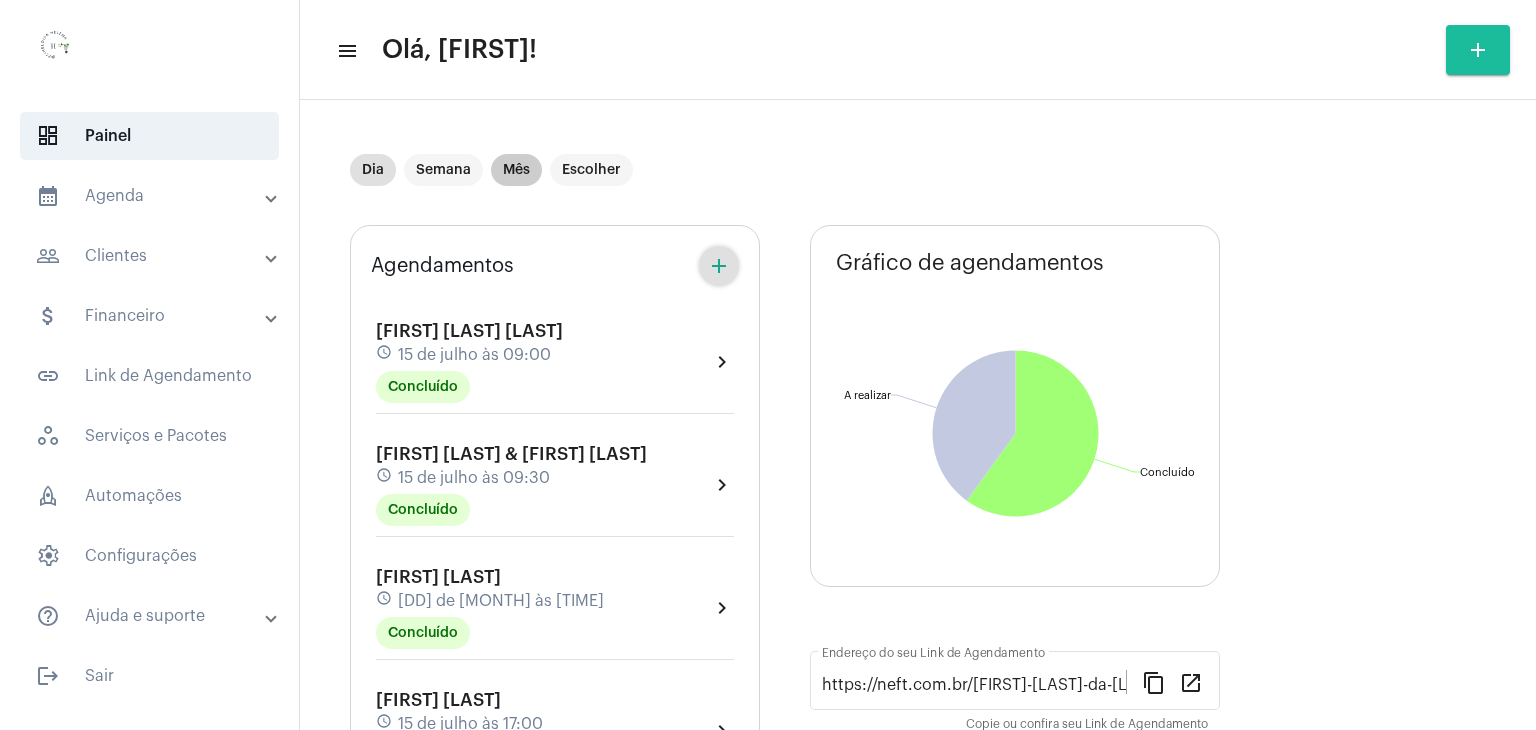 click on "Mês" at bounding box center [516, 170] 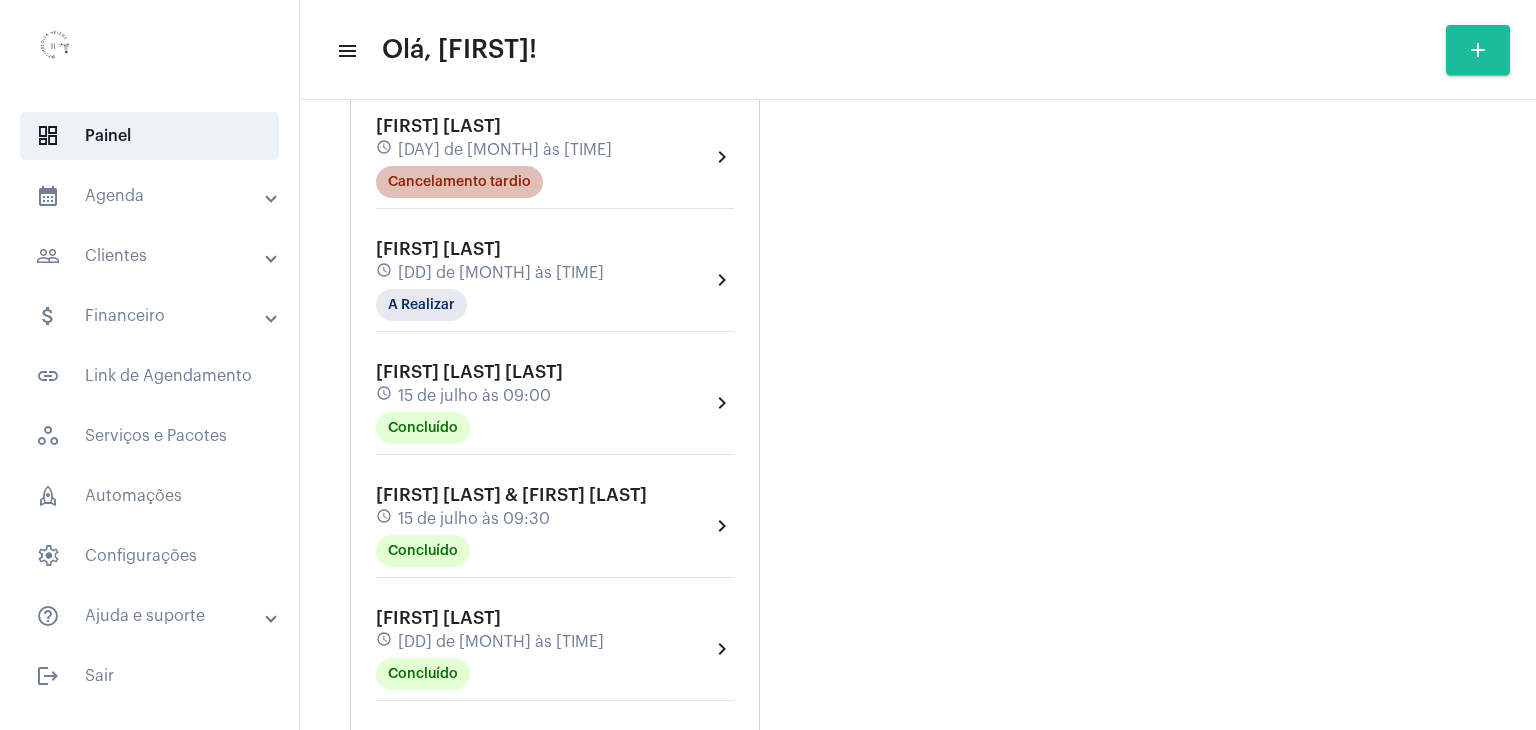 scroll, scrollTop: 6400, scrollLeft: 0, axis: vertical 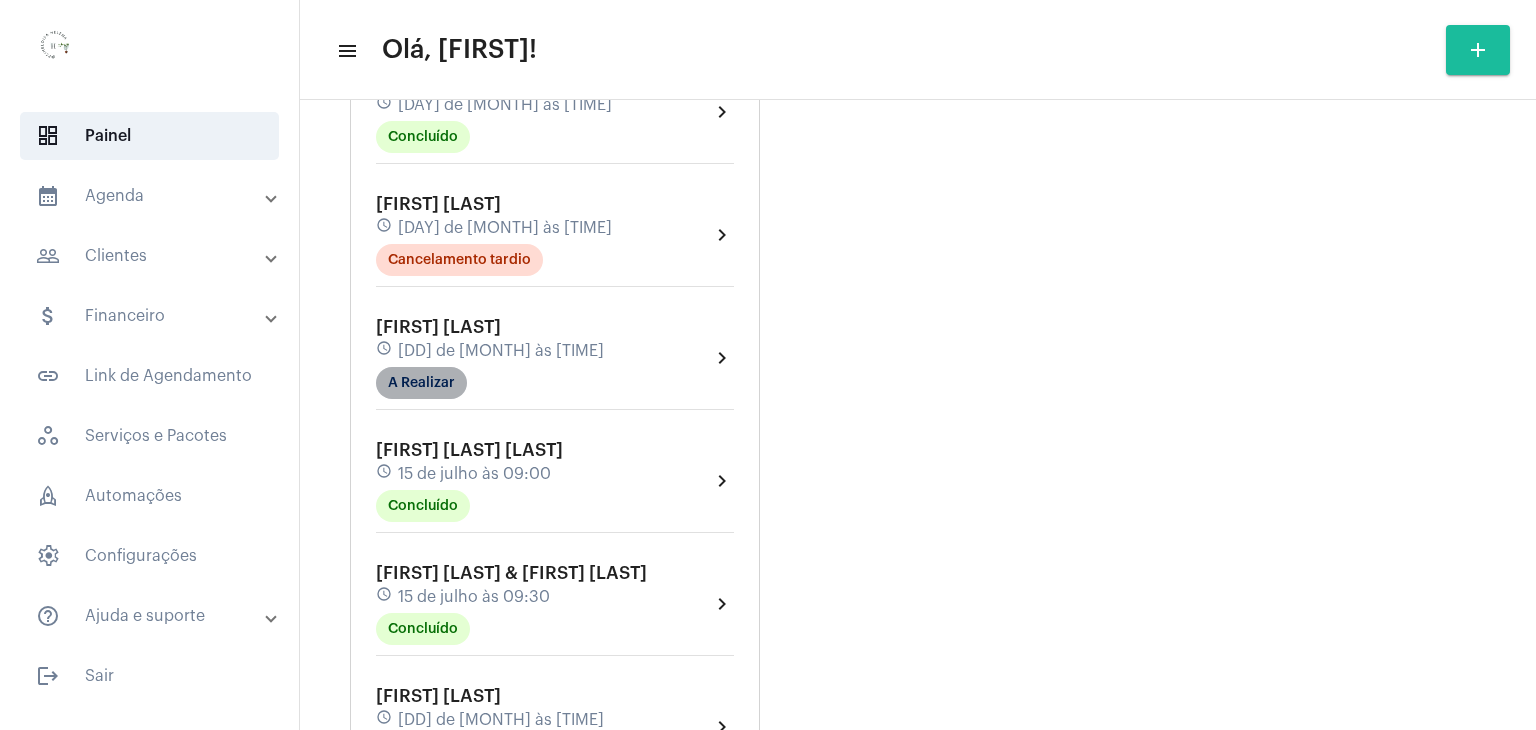 click on "A Realizar" 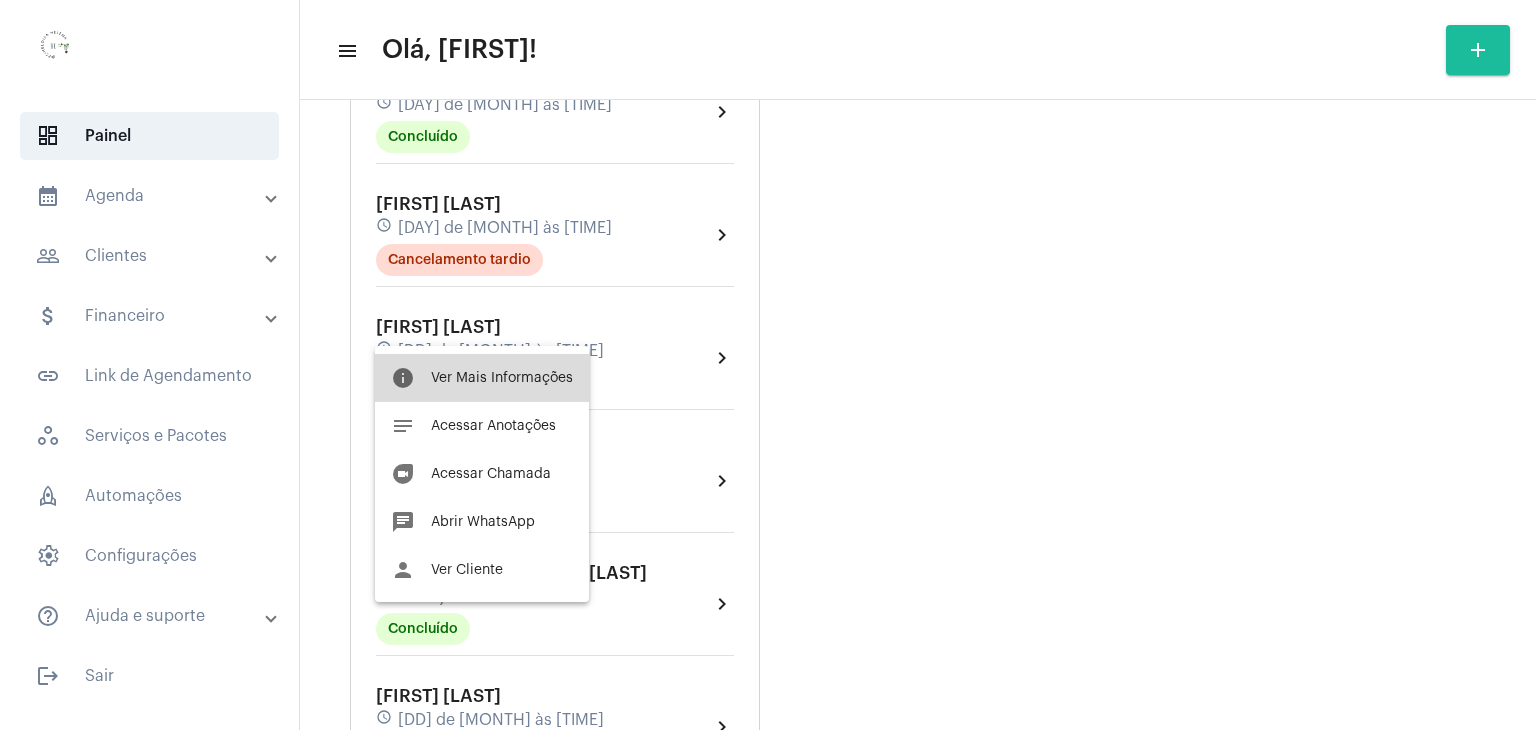 click on "Ver Mais Informações" at bounding box center [502, 378] 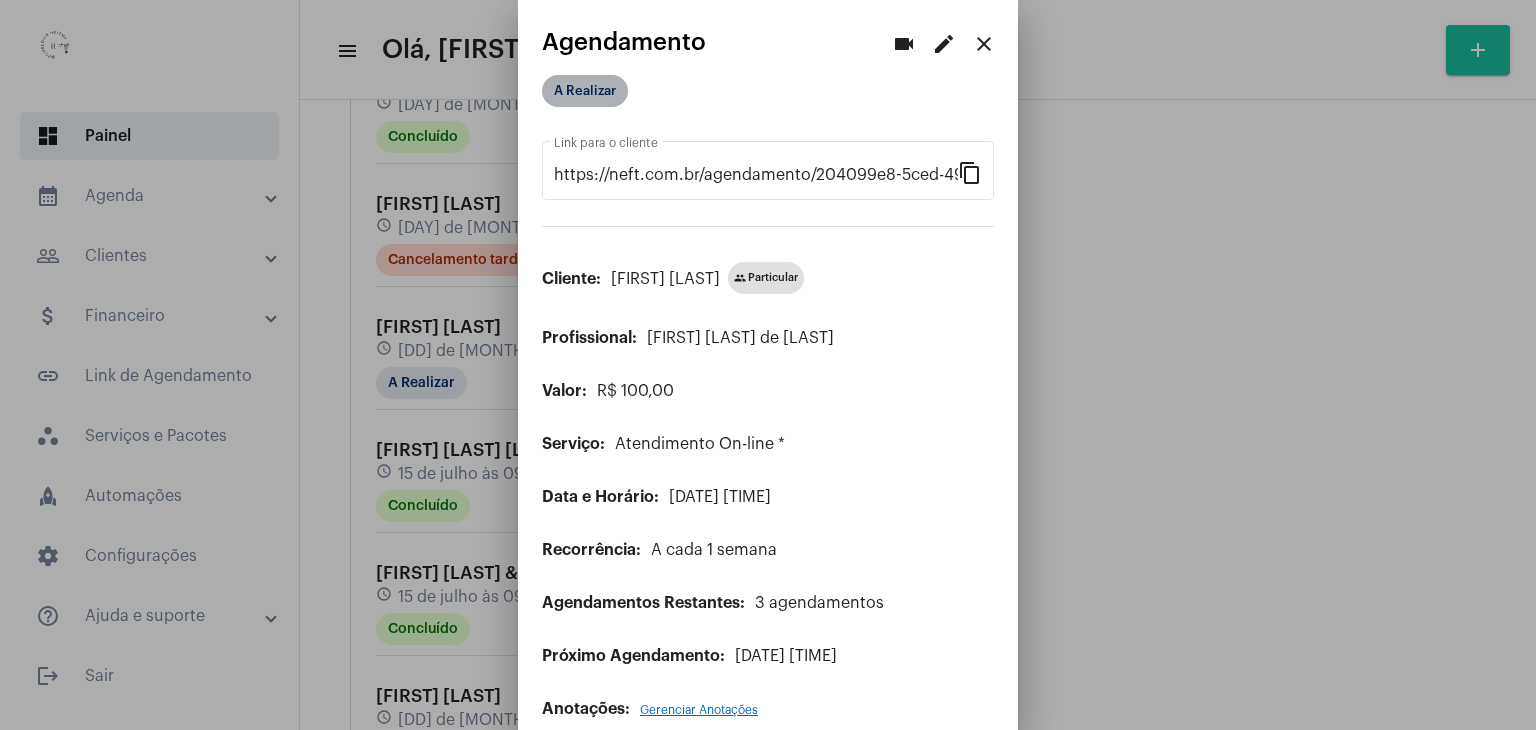 click on "A Realizar" at bounding box center [585, 91] 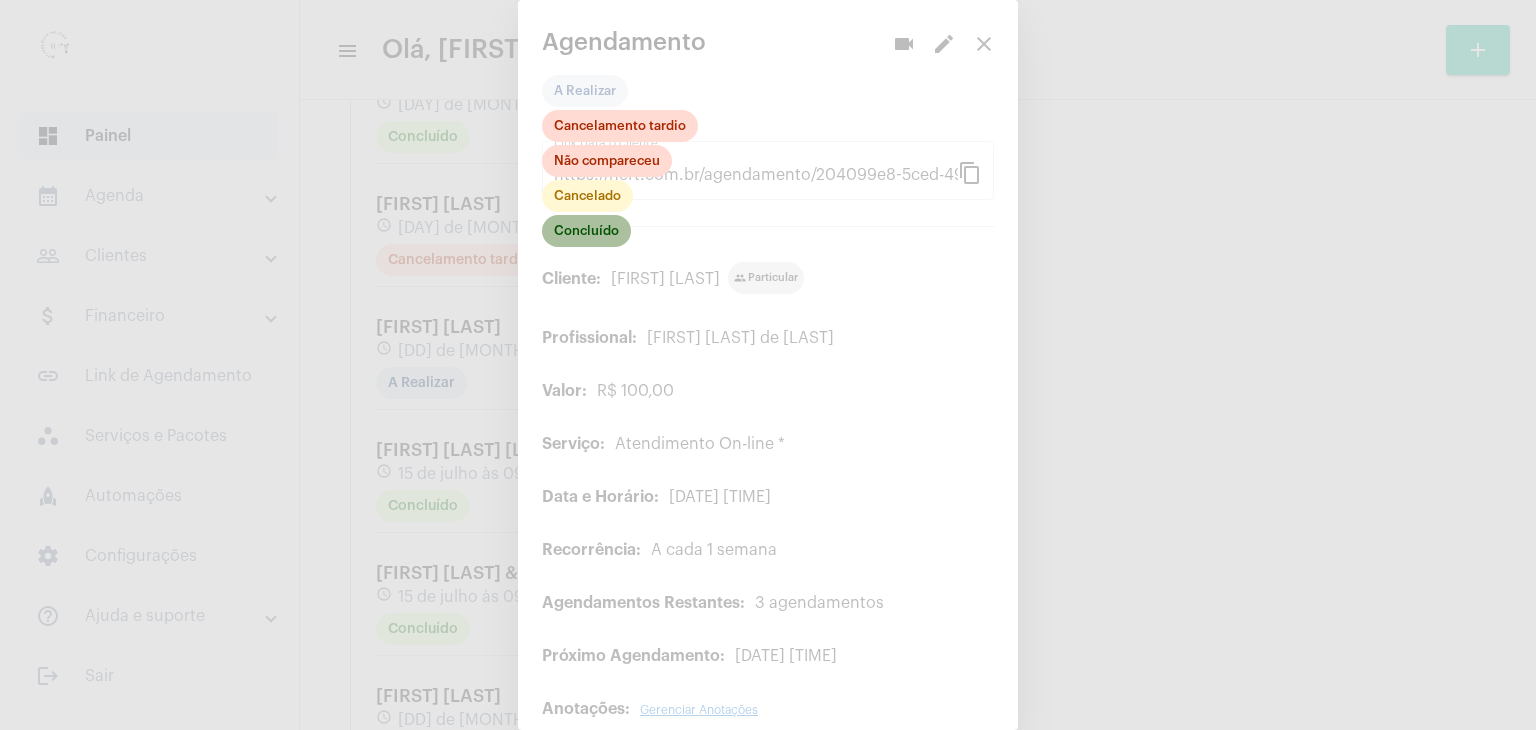 click on "Concluído" 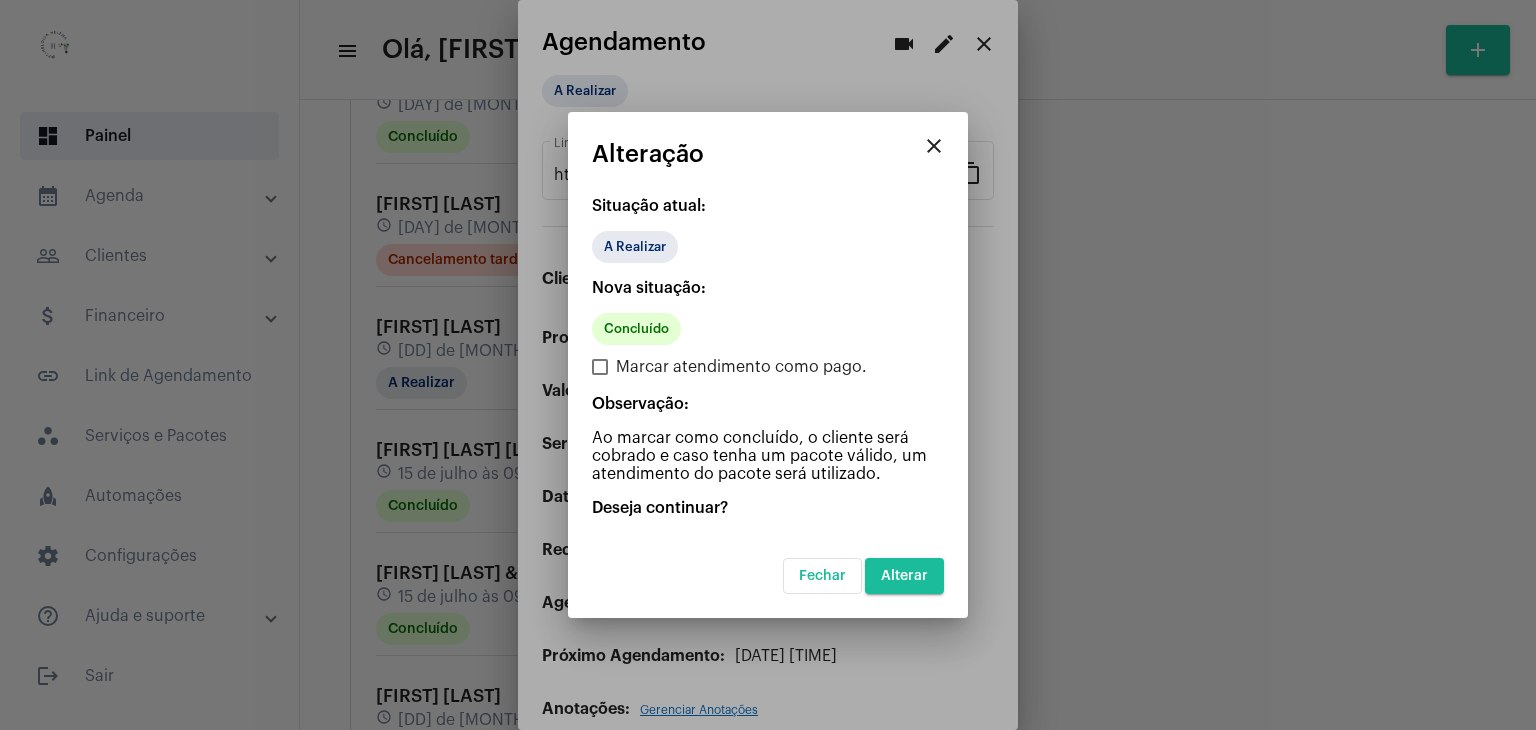 click on "Alterar" at bounding box center (904, 576) 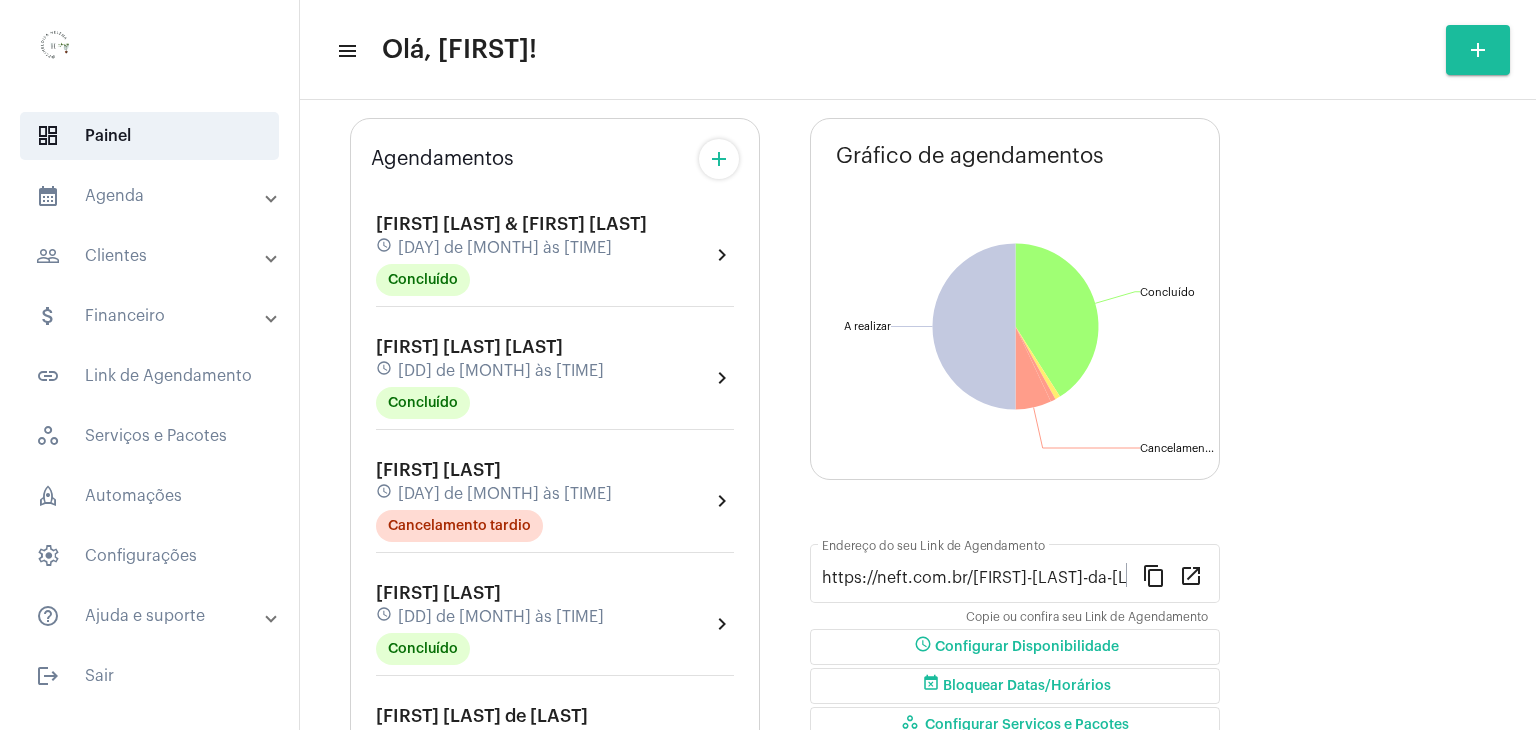 scroll, scrollTop: 0, scrollLeft: 0, axis: both 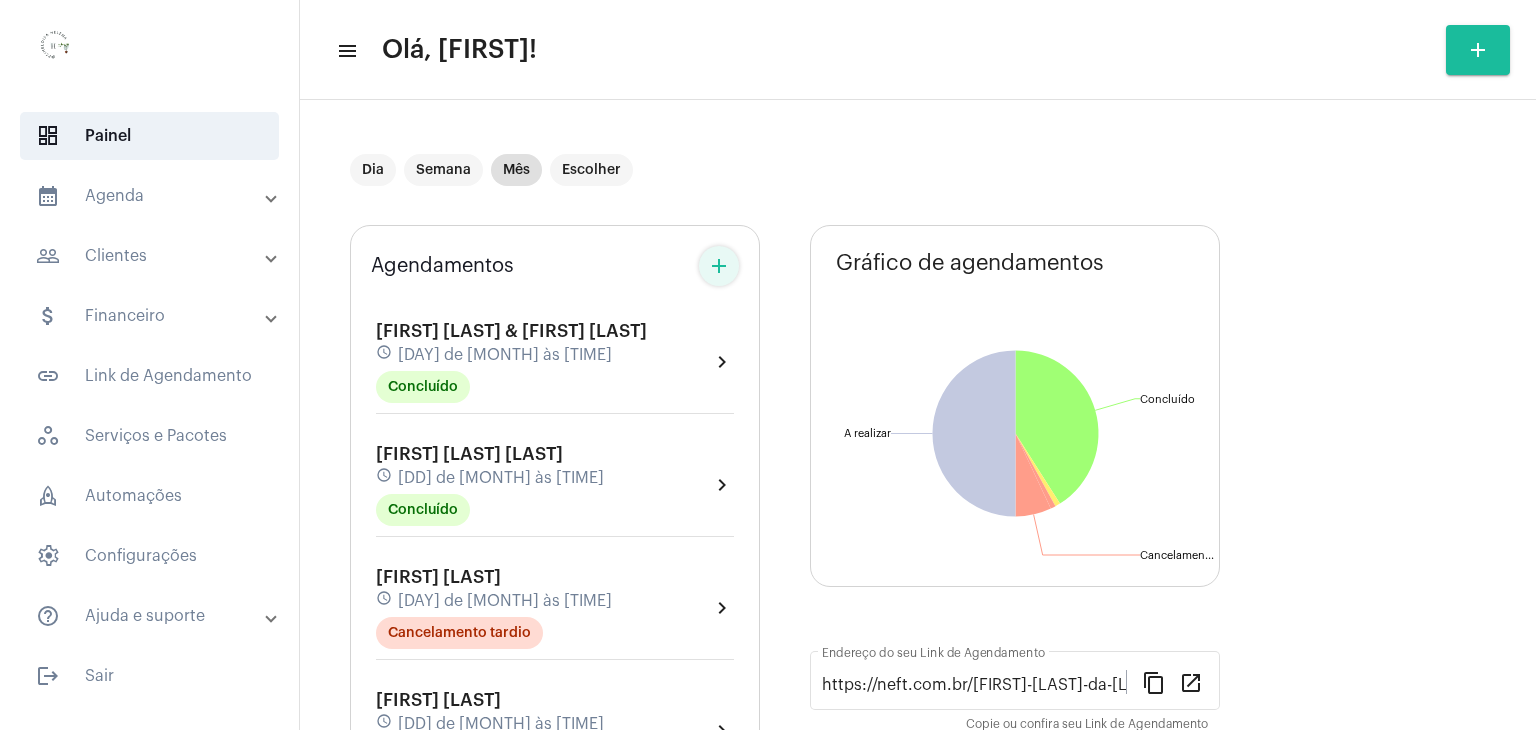 click on "add" 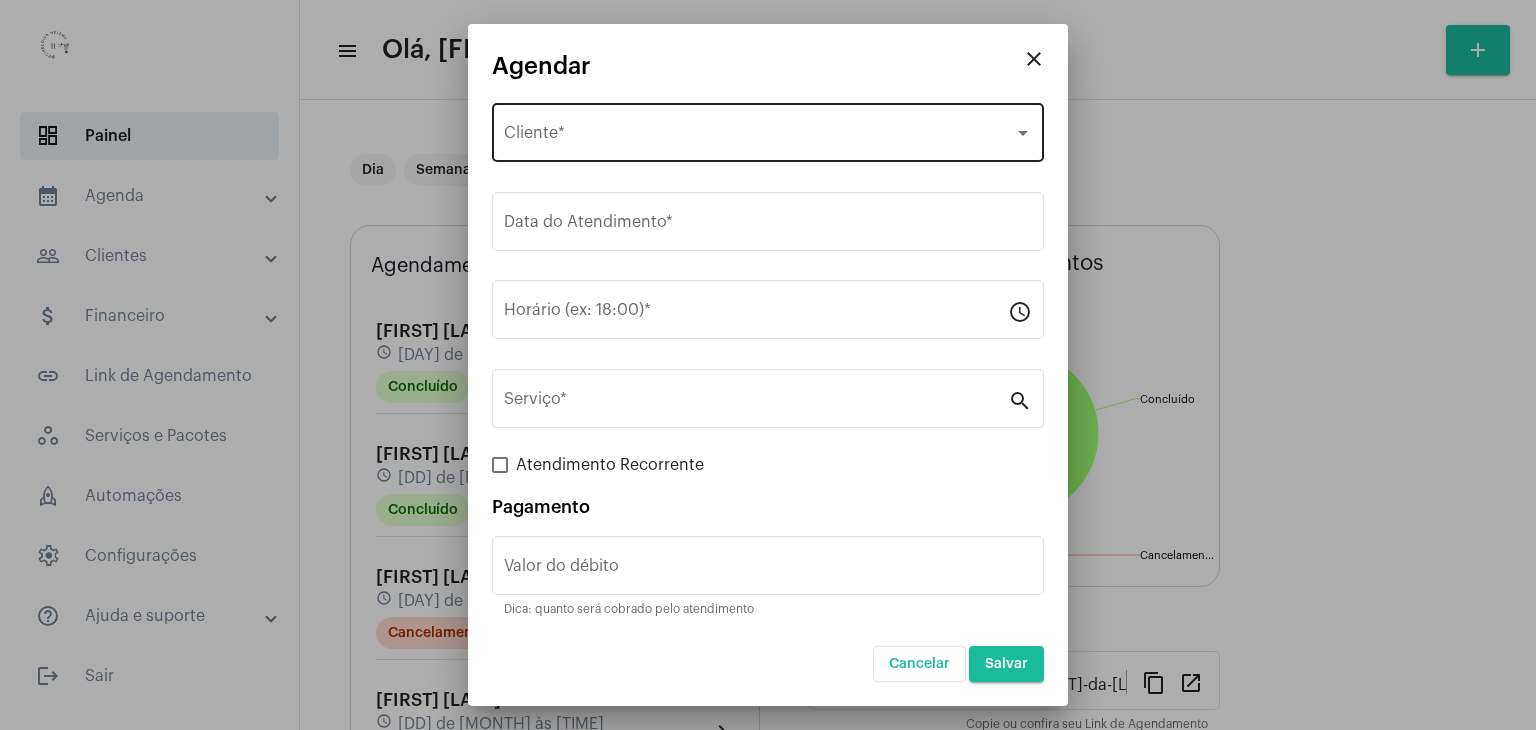 click on "Selecione o Cliente Cliente  *" at bounding box center (768, 130) 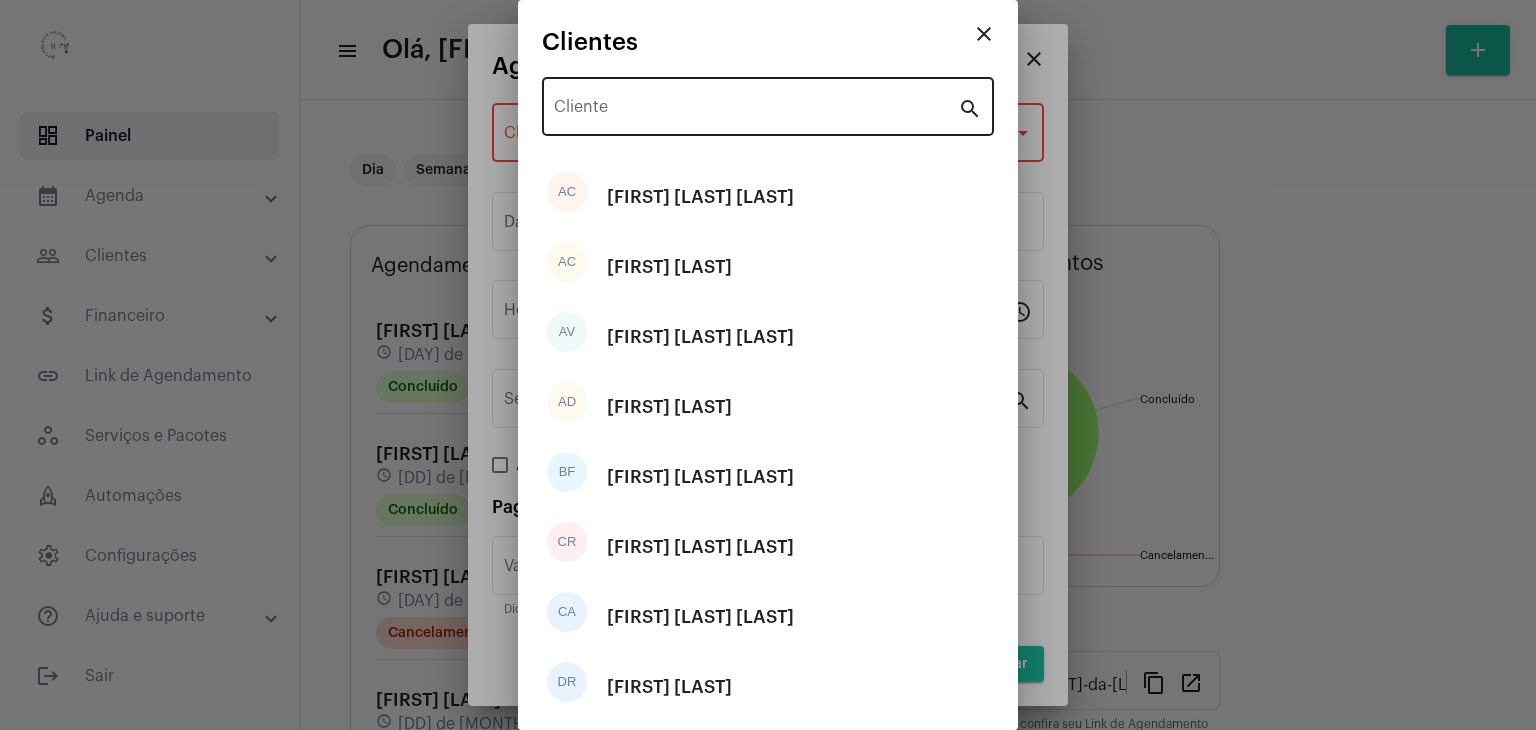 click on "Cliente" at bounding box center [756, 104] 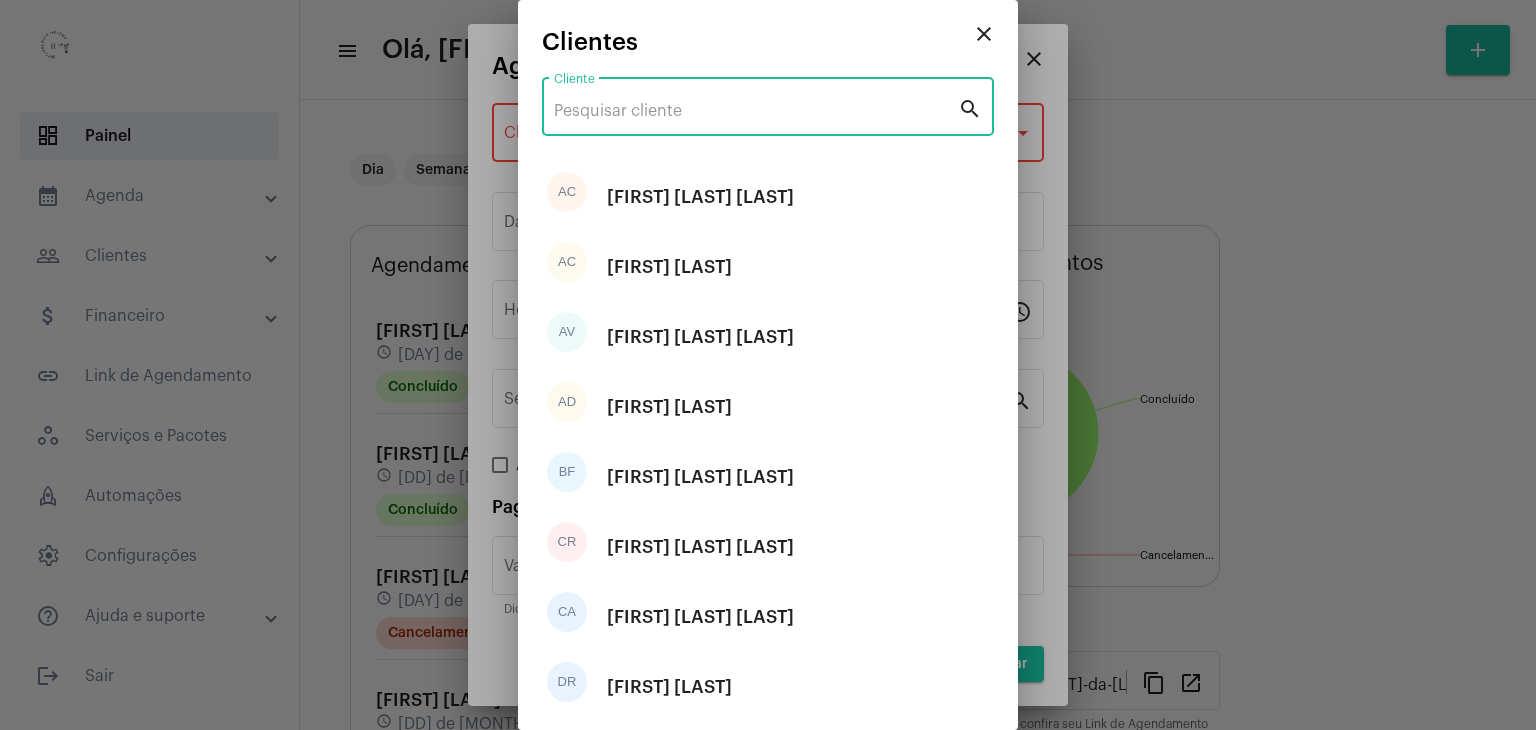 click on "Cliente" at bounding box center [756, 111] 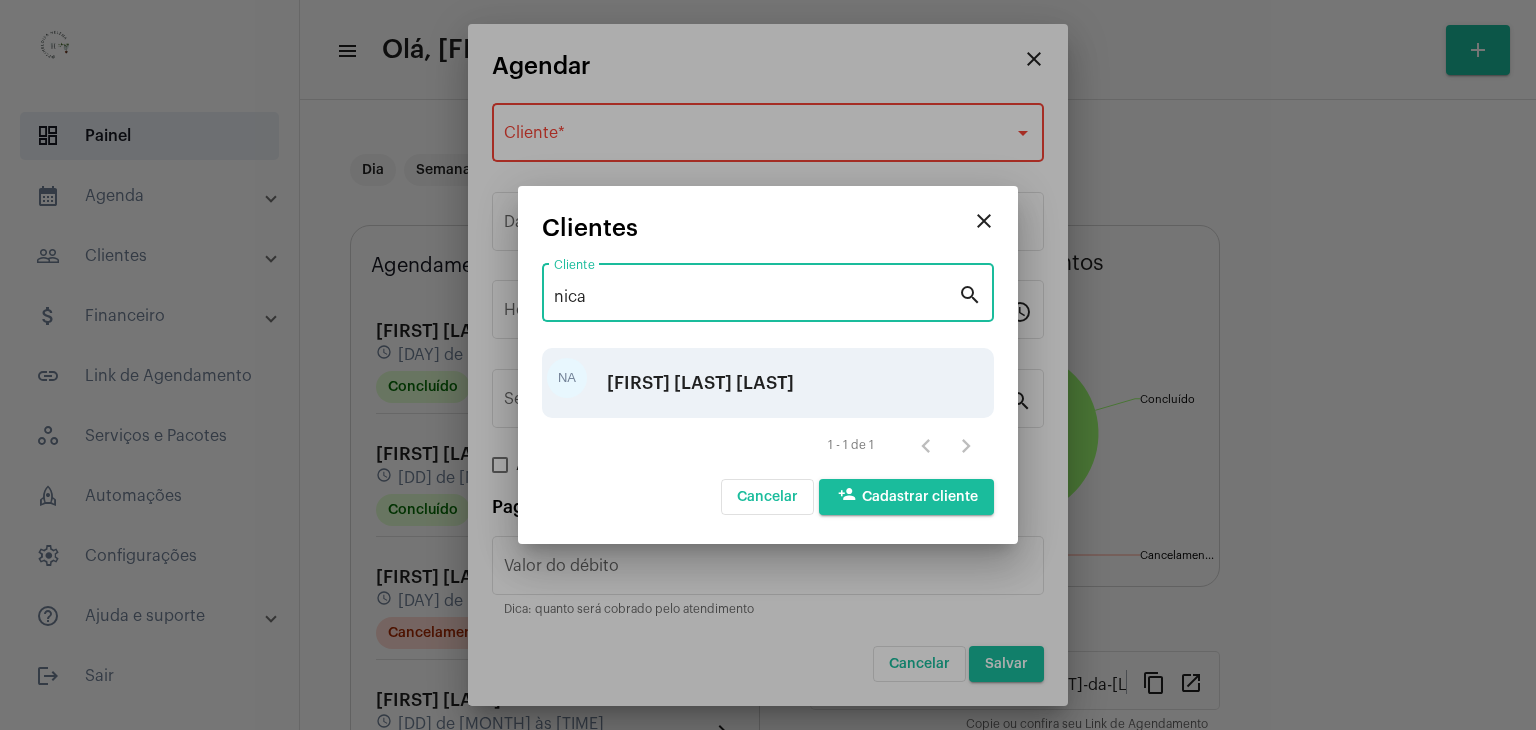 type on "nica" 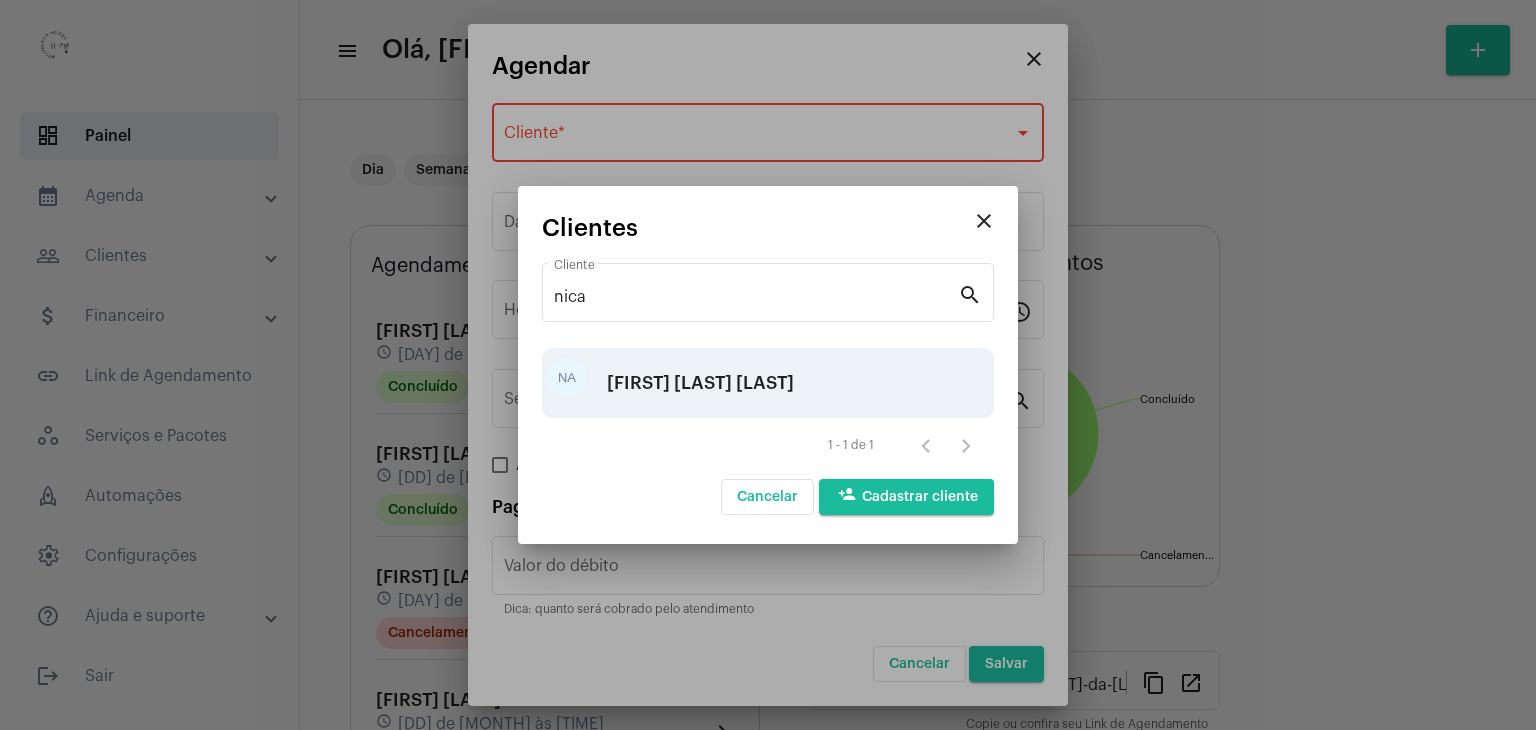 click on "[FIRST] [LAST] [LAST]" at bounding box center (700, 383) 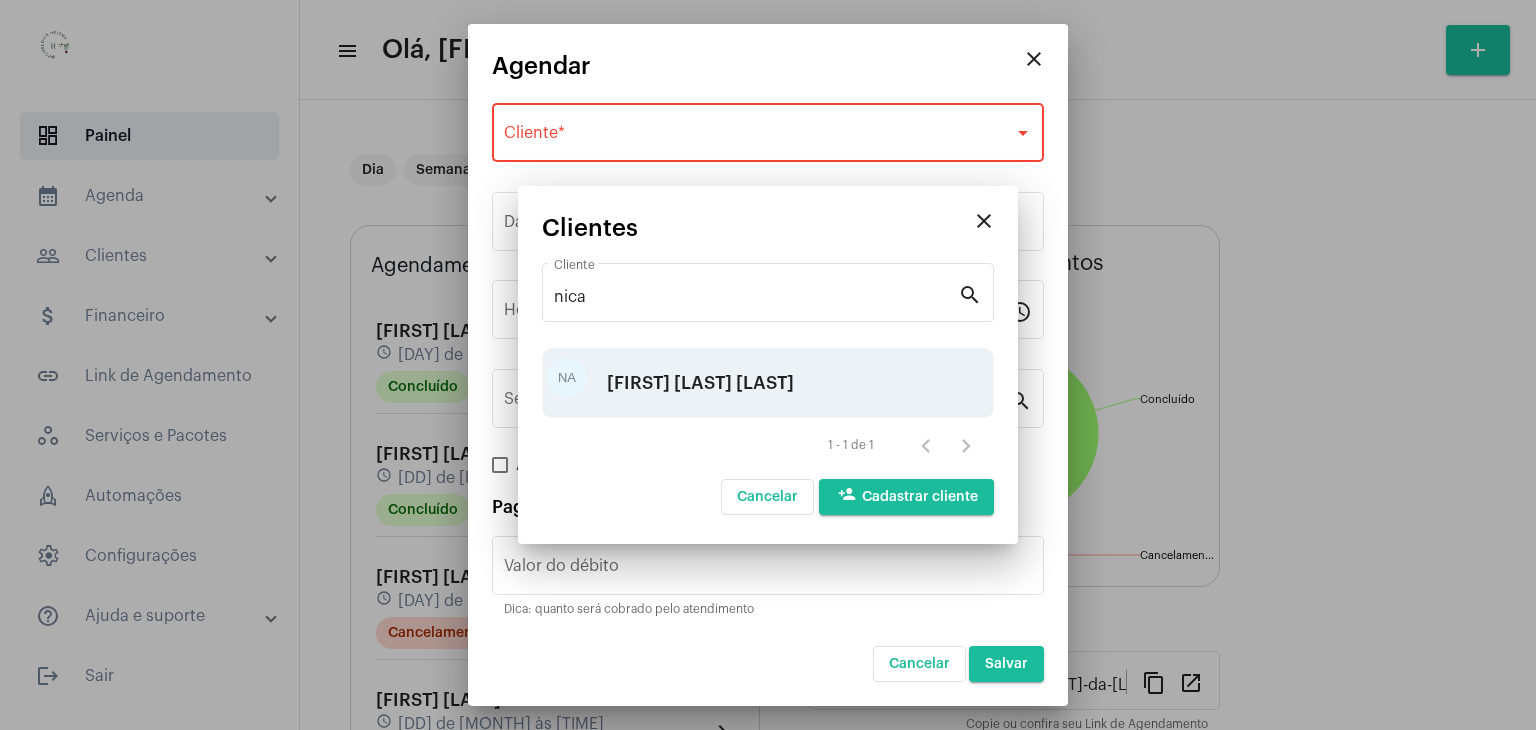 type on "R$ 50" 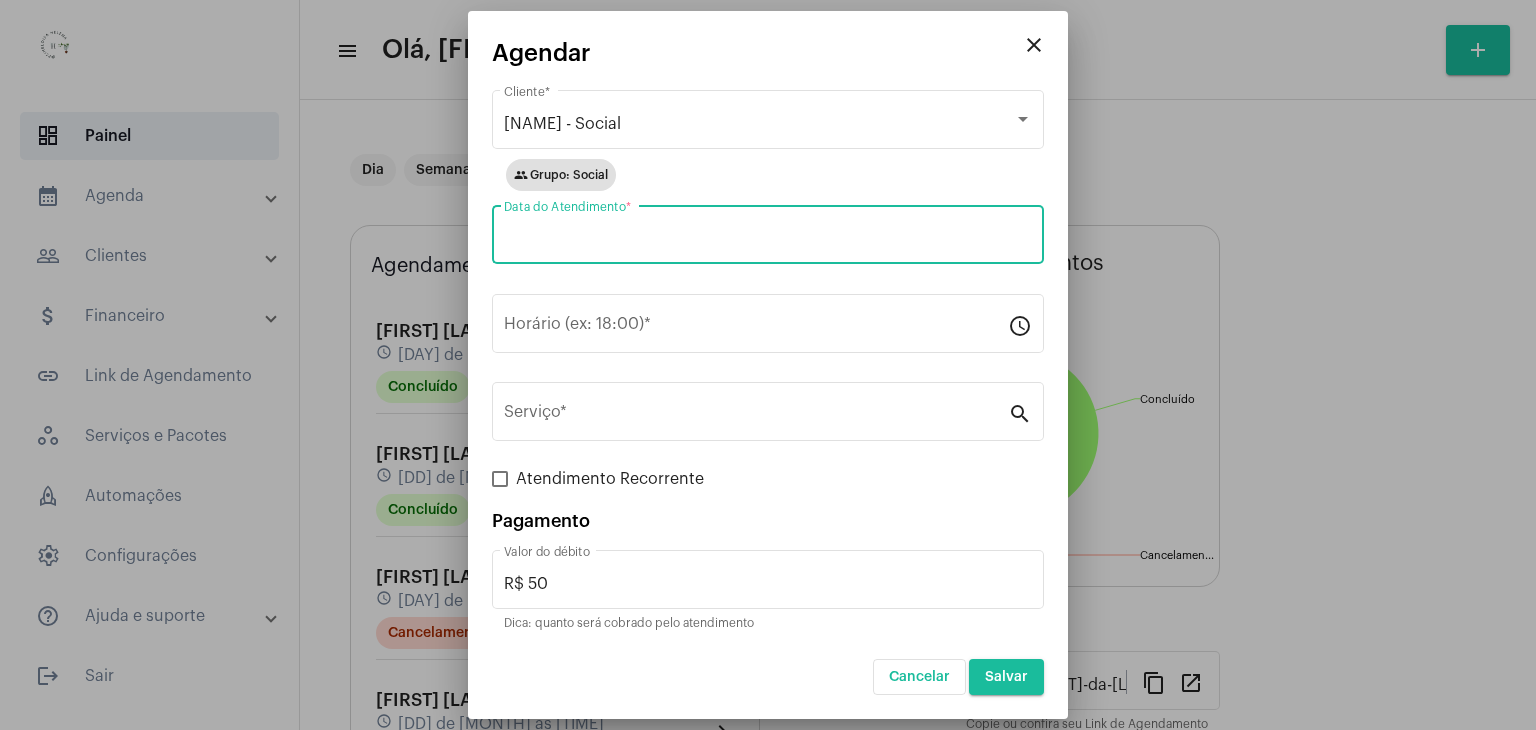 click on "Data do Atendimento  *" at bounding box center (768, 239) 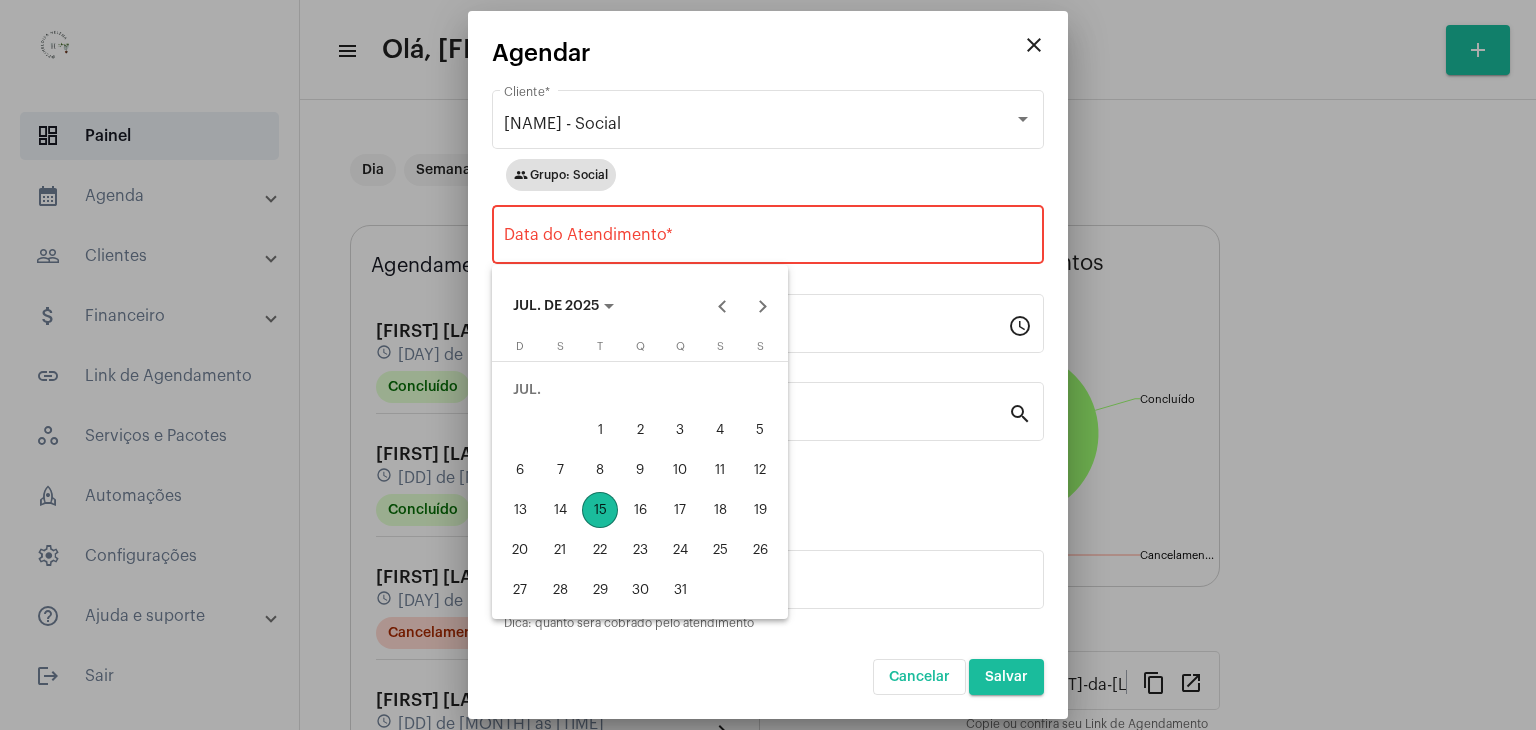 click on "15" at bounding box center (600, 510) 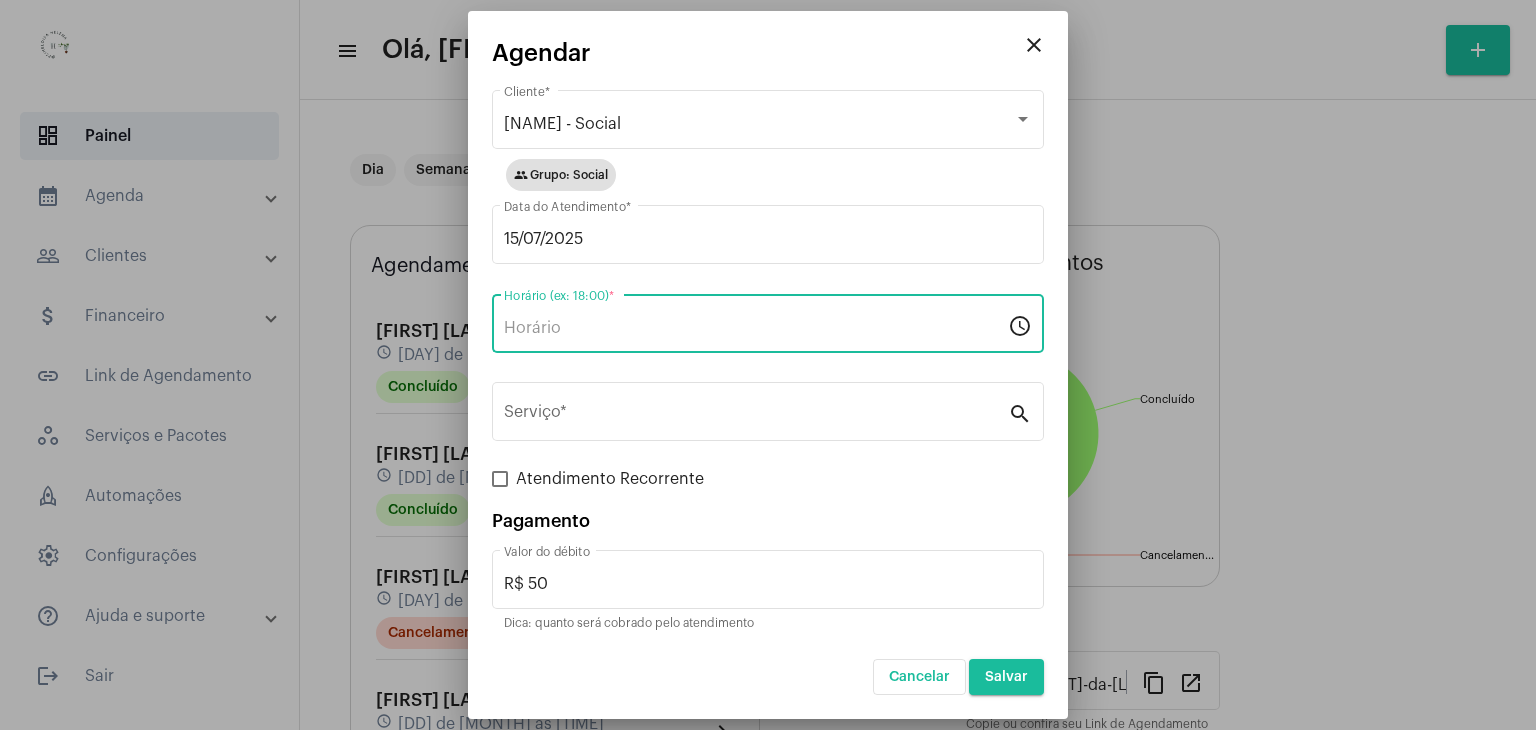 click on "Horário (ex: 18:00)  *" at bounding box center (756, 328) 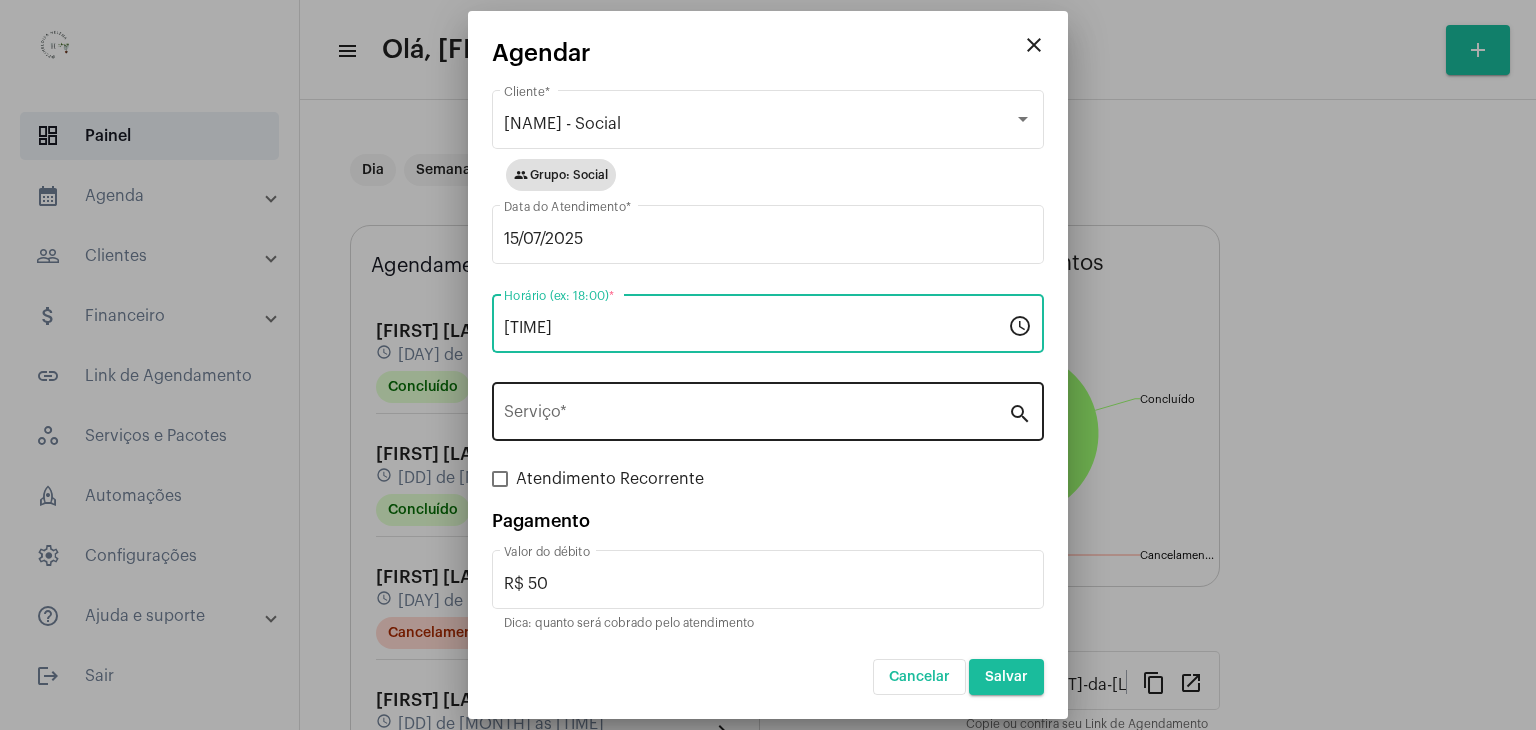 type on "[TIME]" 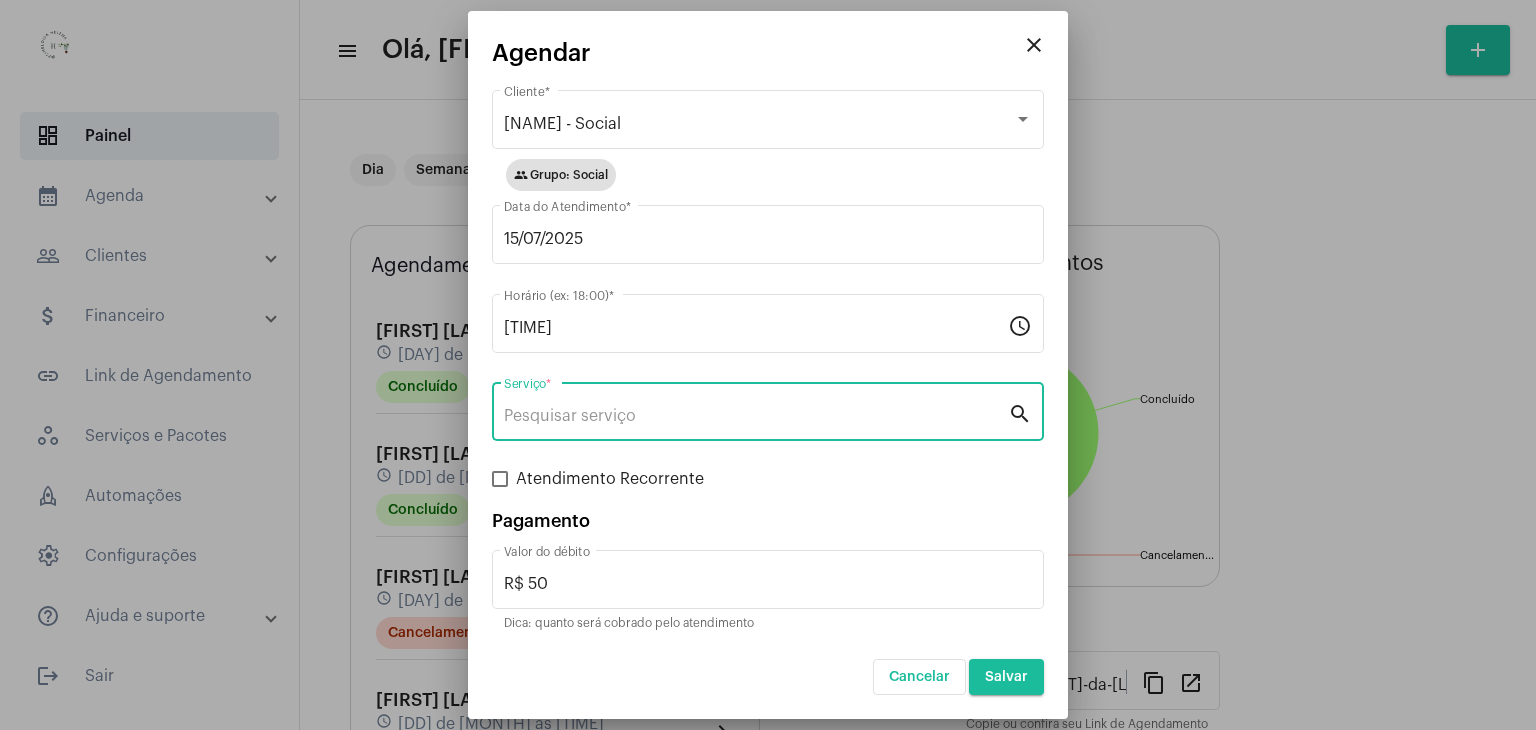 click on "Serviço  *" at bounding box center (756, 416) 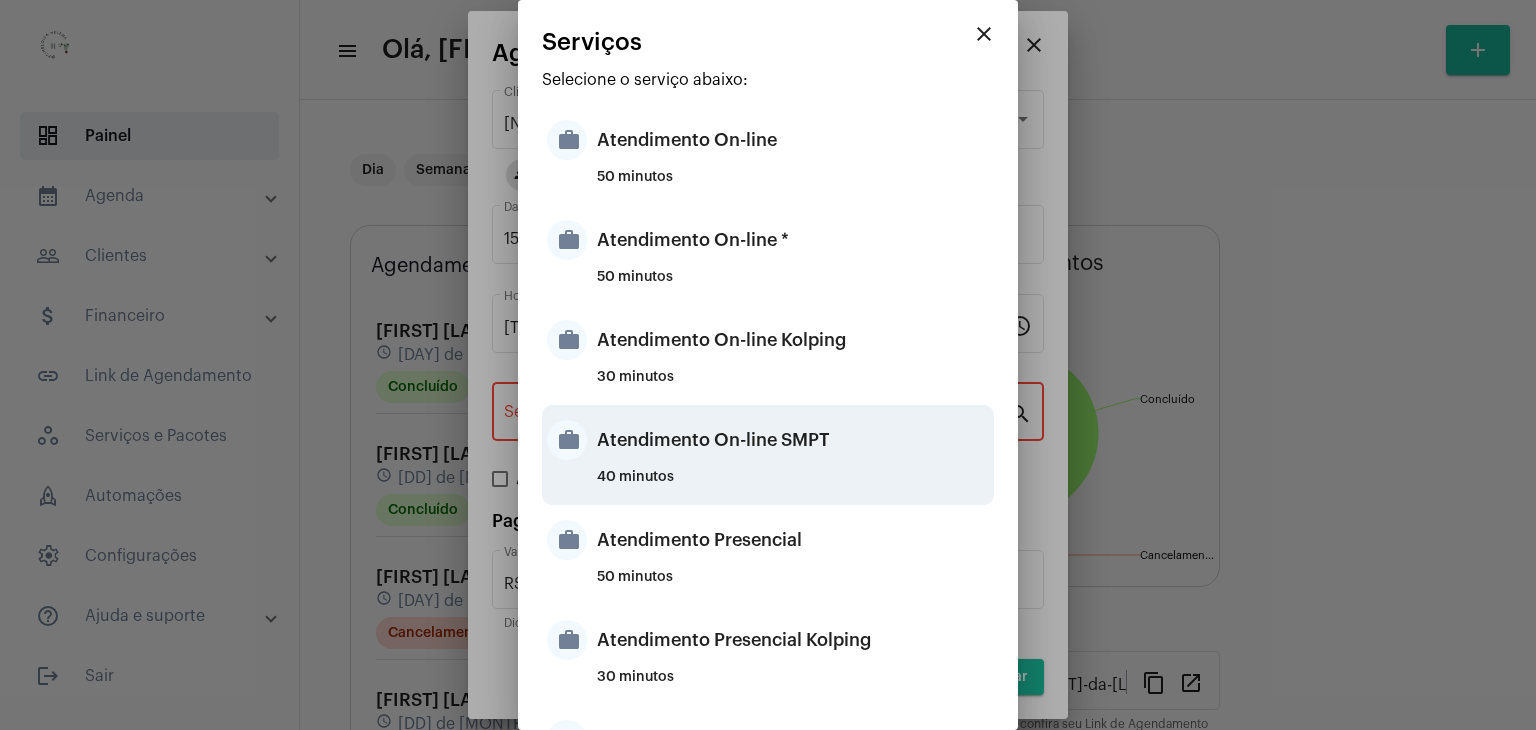 click on "Atendimento On-line SMPT" at bounding box center (793, 440) 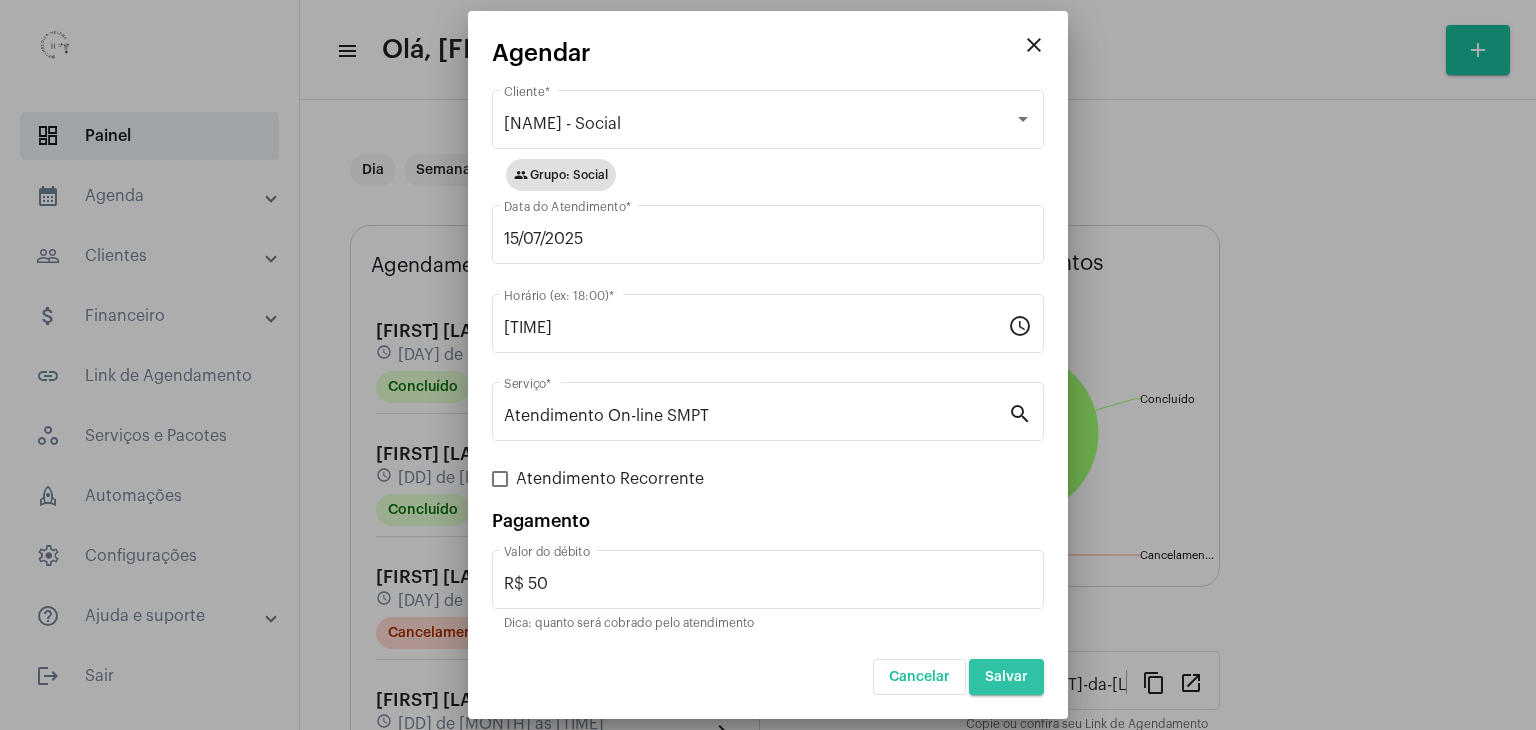 click on "Salvar" at bounding box center [1006, 677] 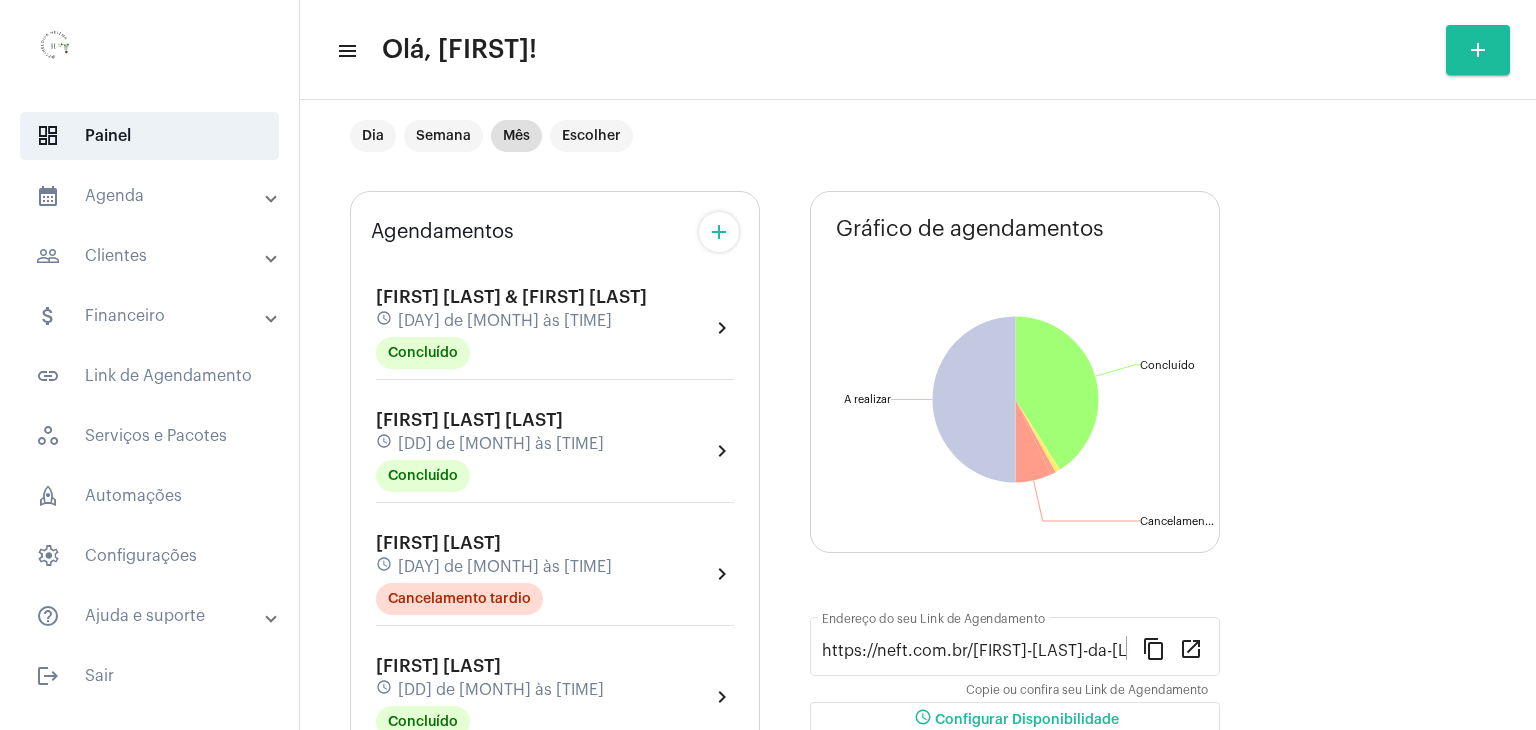 scroll, scrollTop: 0, scrollLeft: 0, axis: both 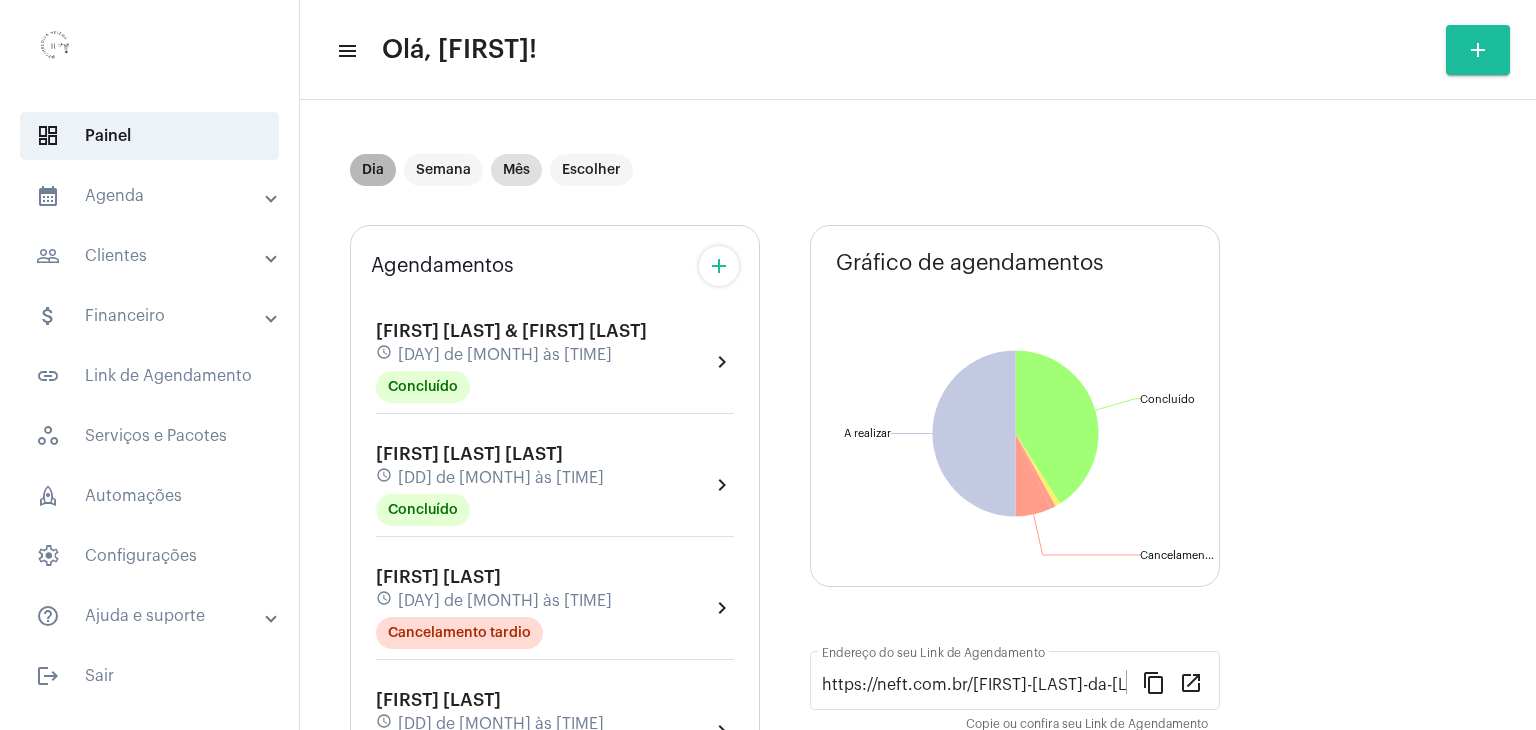 click on "Dia" at bounding box center (373, 170) 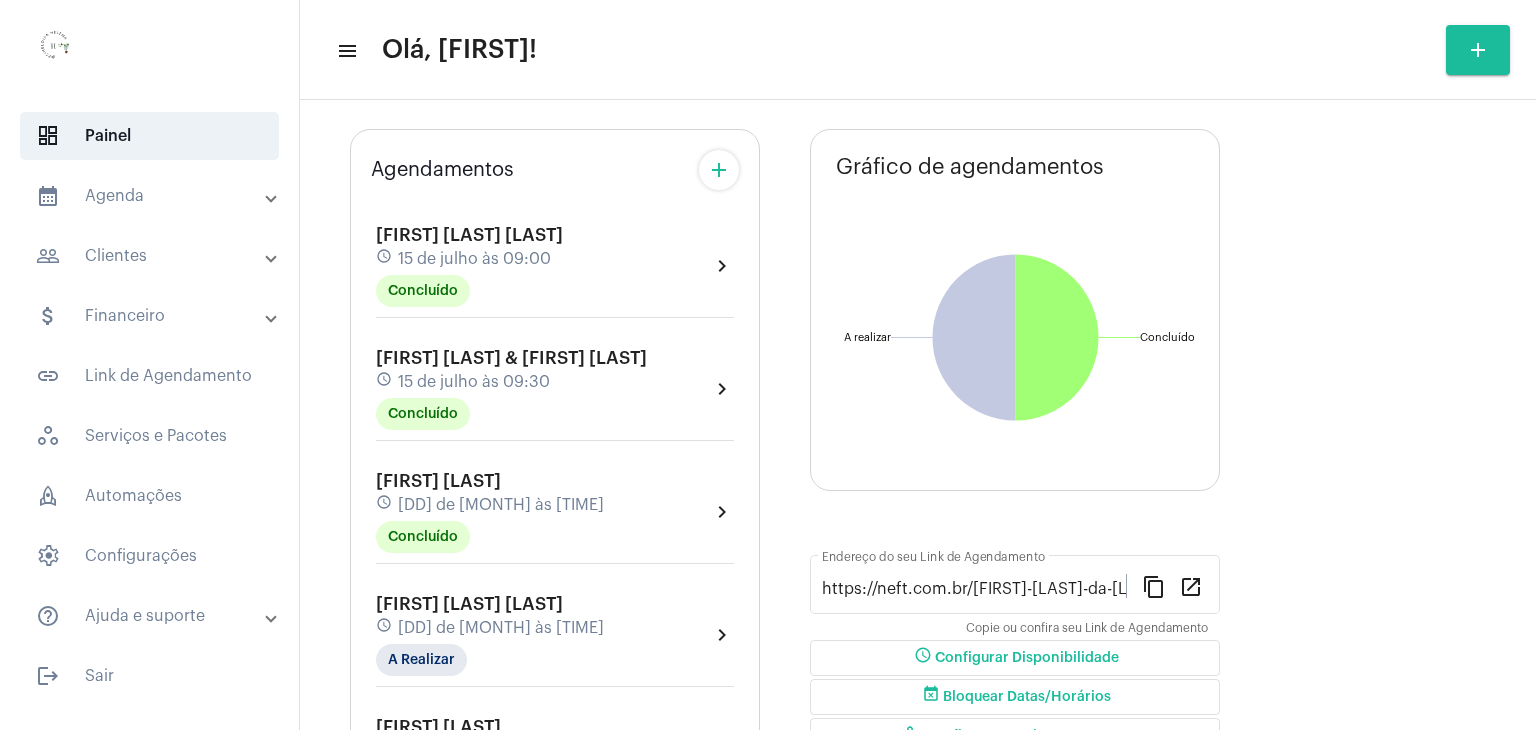 scroll, scrollTop: 300, scrollLeft: 0, axis: vertical 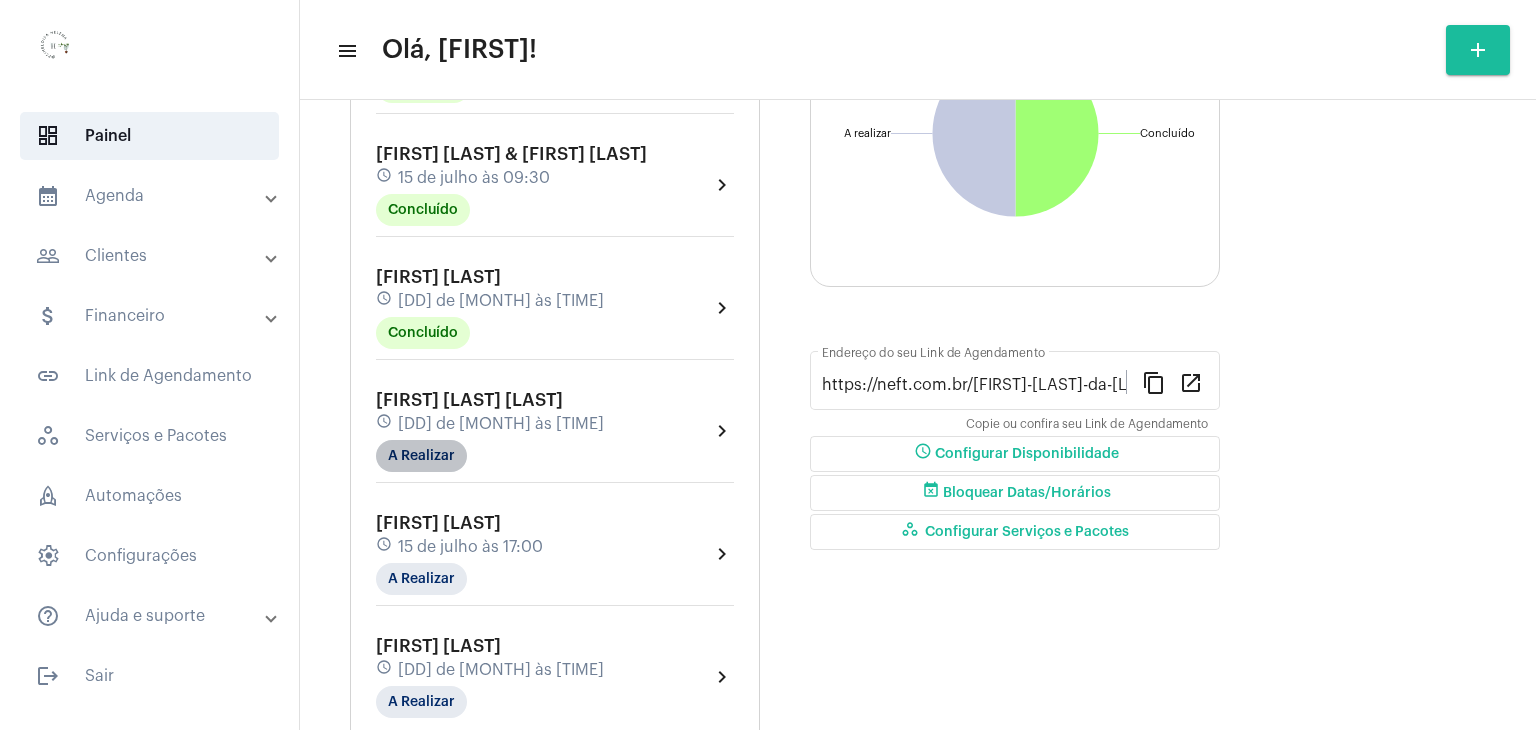 click on "A Realizar" 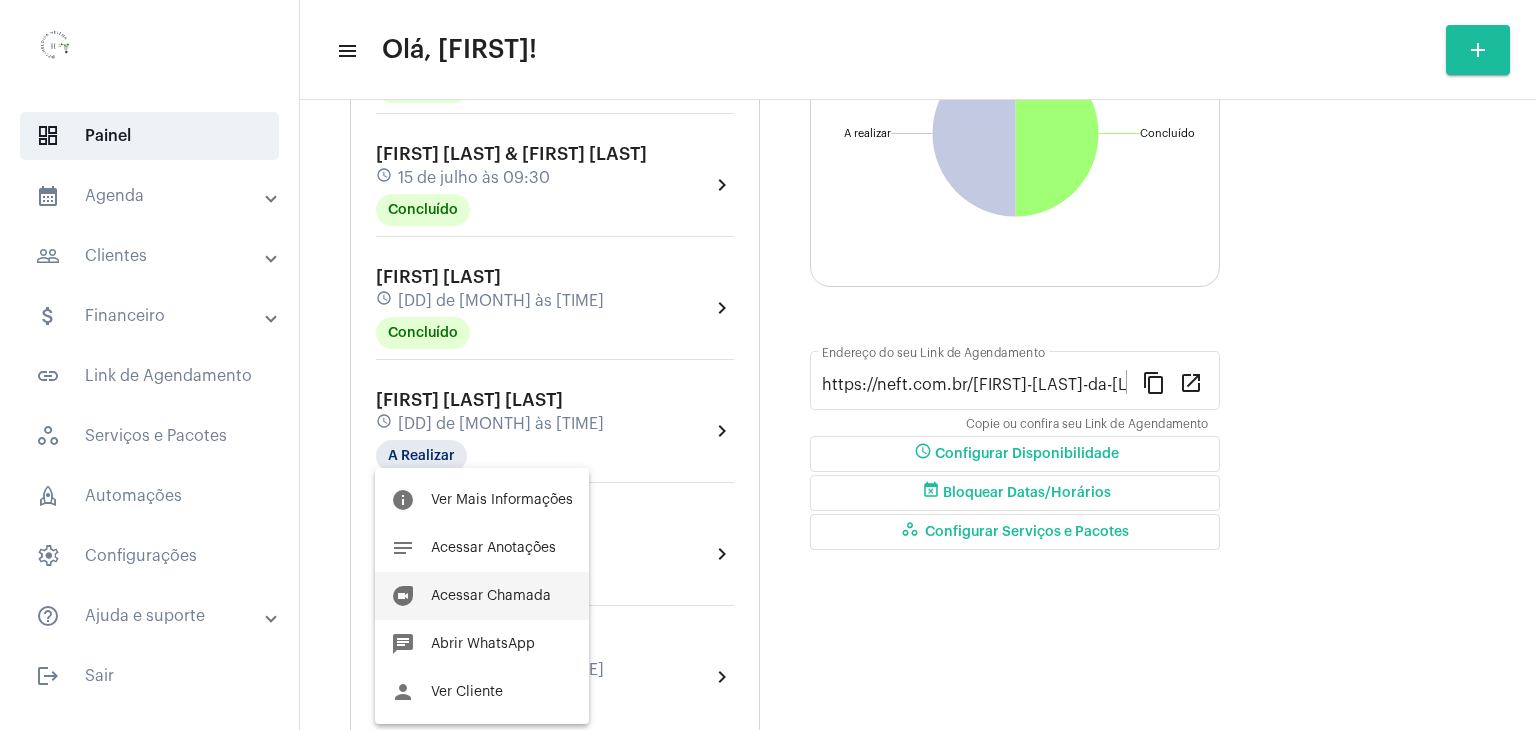 click on "Acessar Chamada" at bounding box center (491, 596) 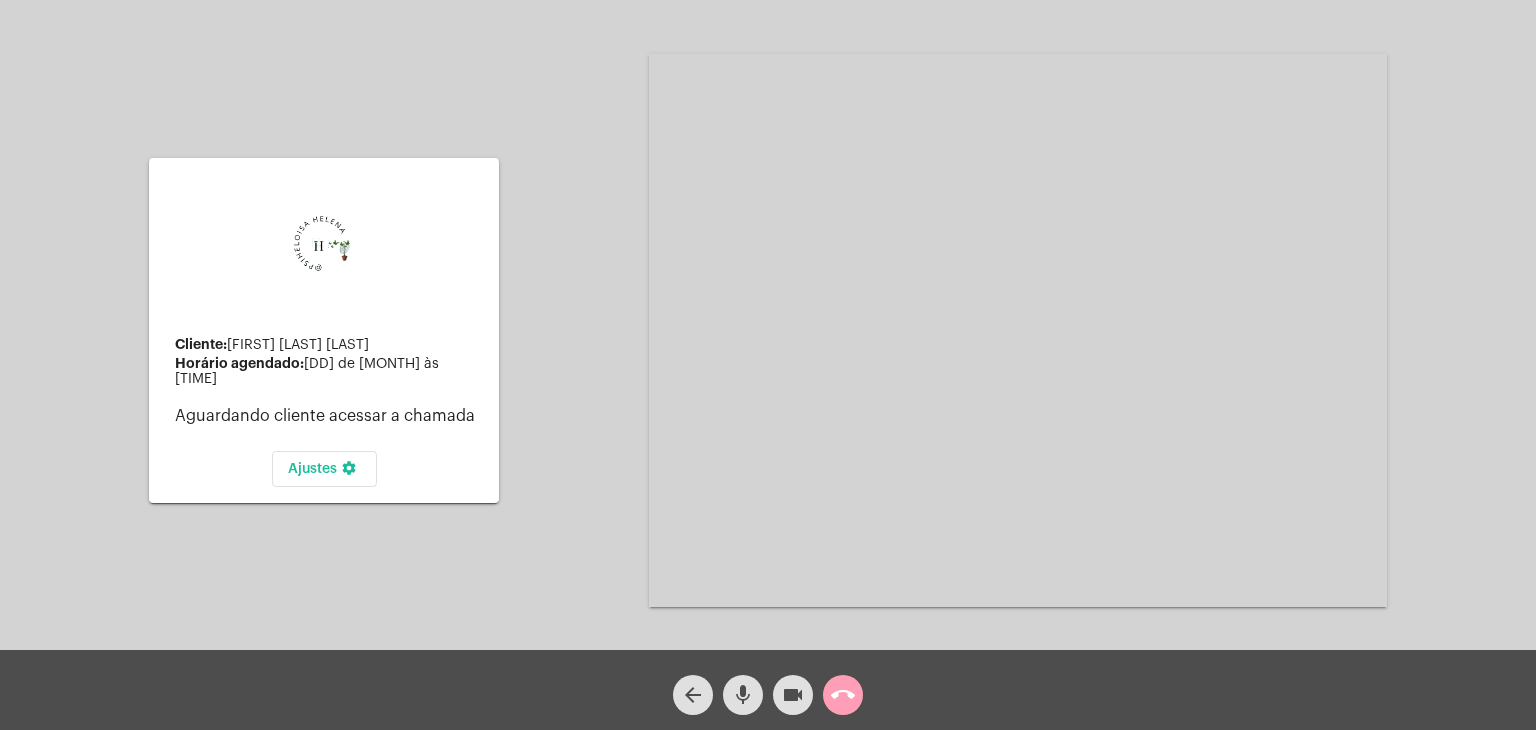 click on "call_end" 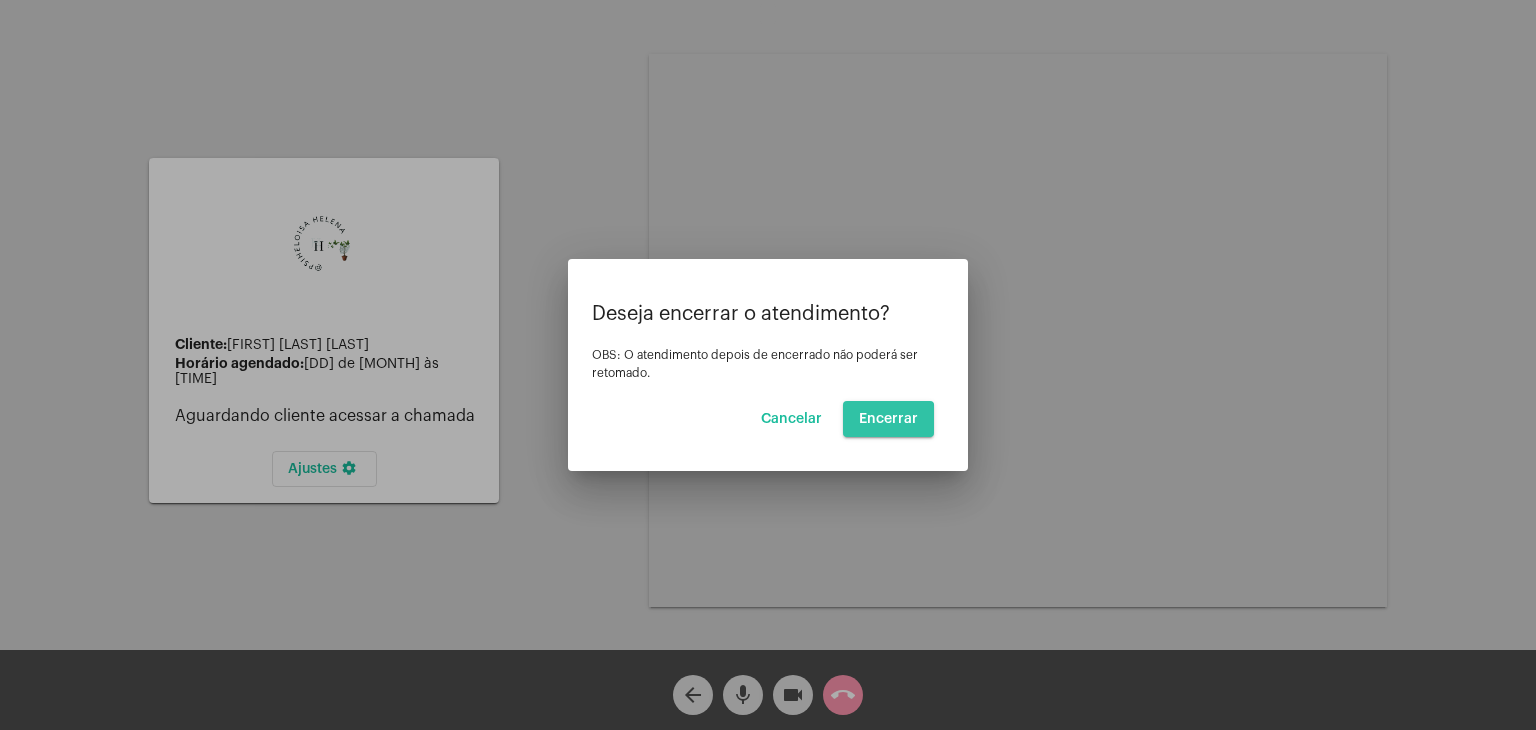 click on "Encerrar" at bounding box center [888, 419] 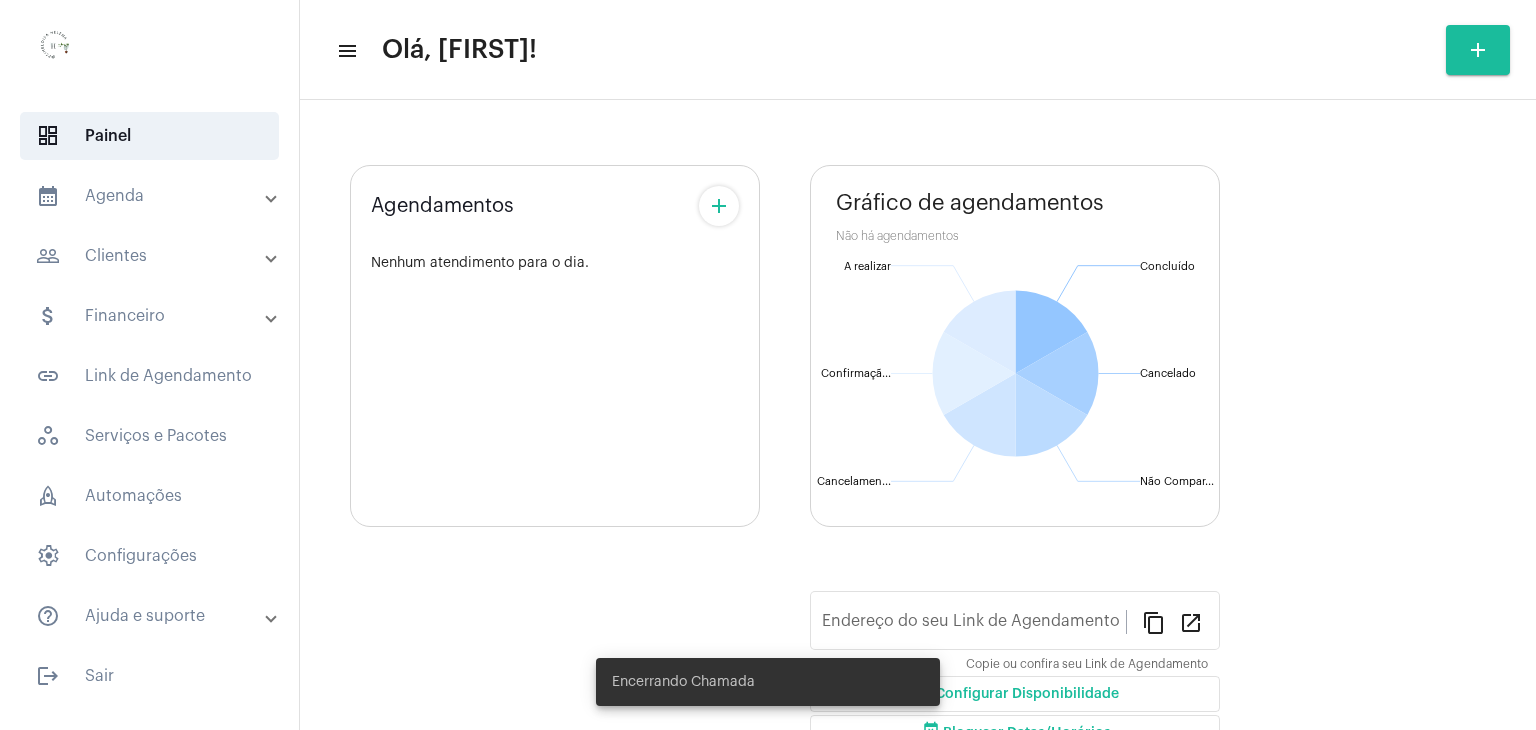 type on "https://neft.com.br/[FIRST]-[LAST]-da-[LAST]" 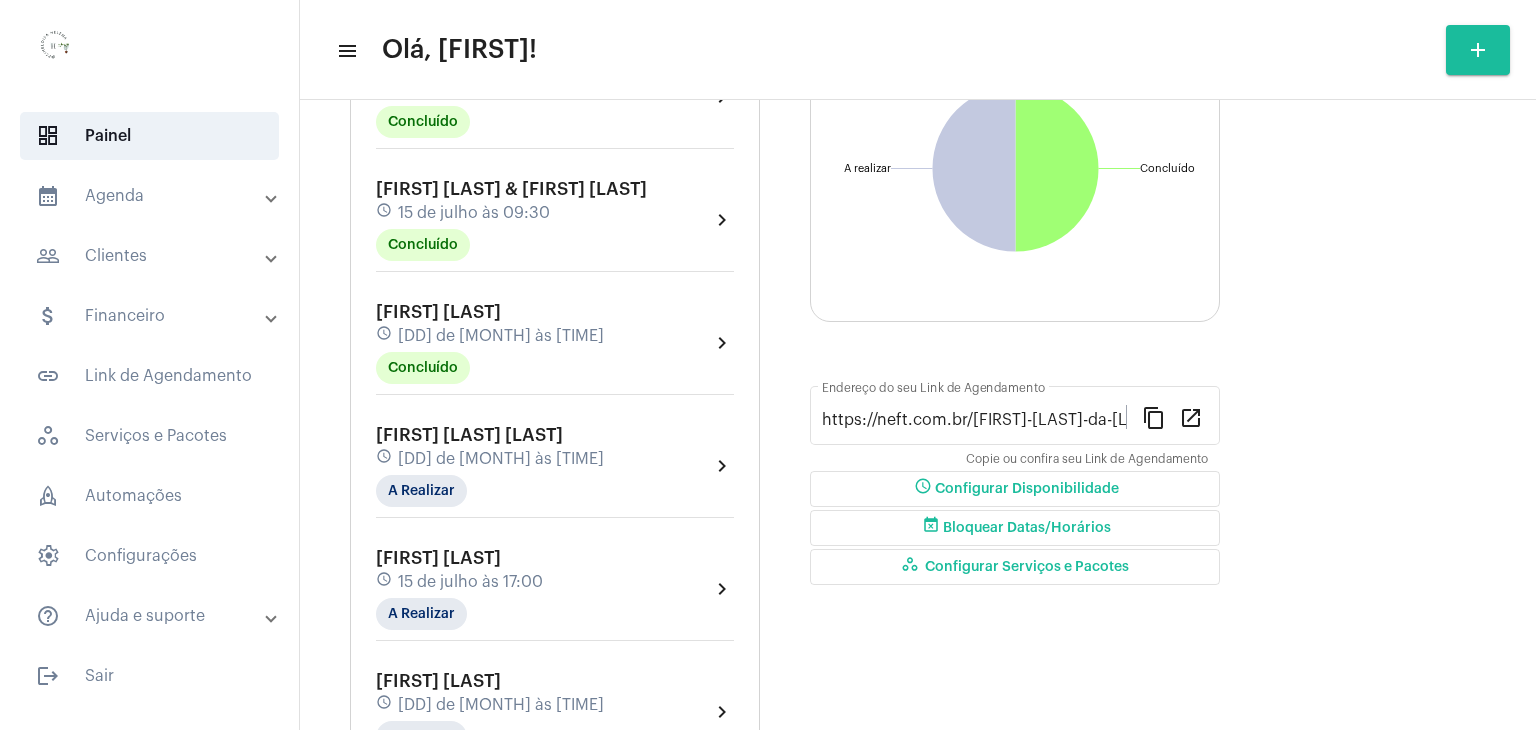 scroll, scrollTop: 300, scrollLeft: 0, axis: vertical 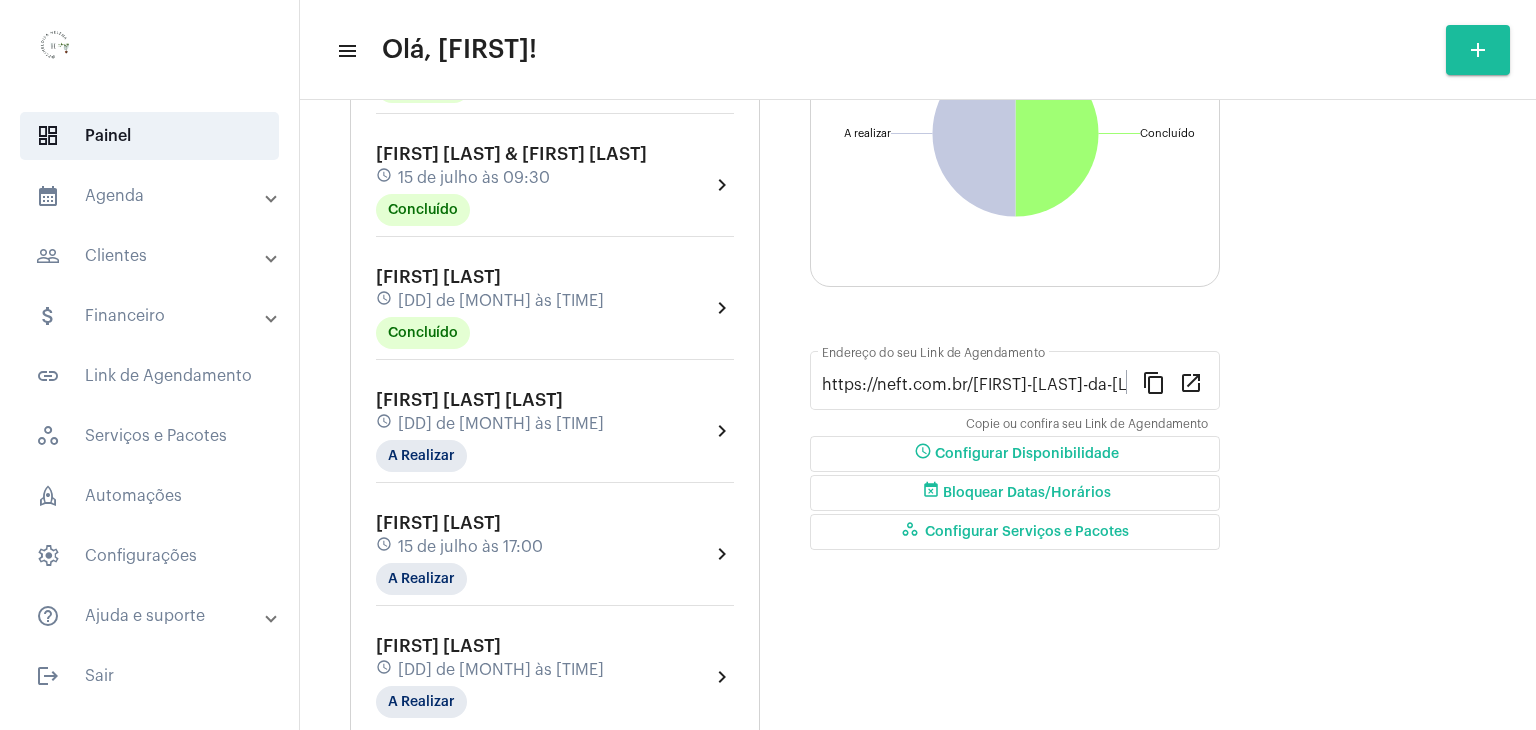click on "[FIRST] [LAST] [LAST]" 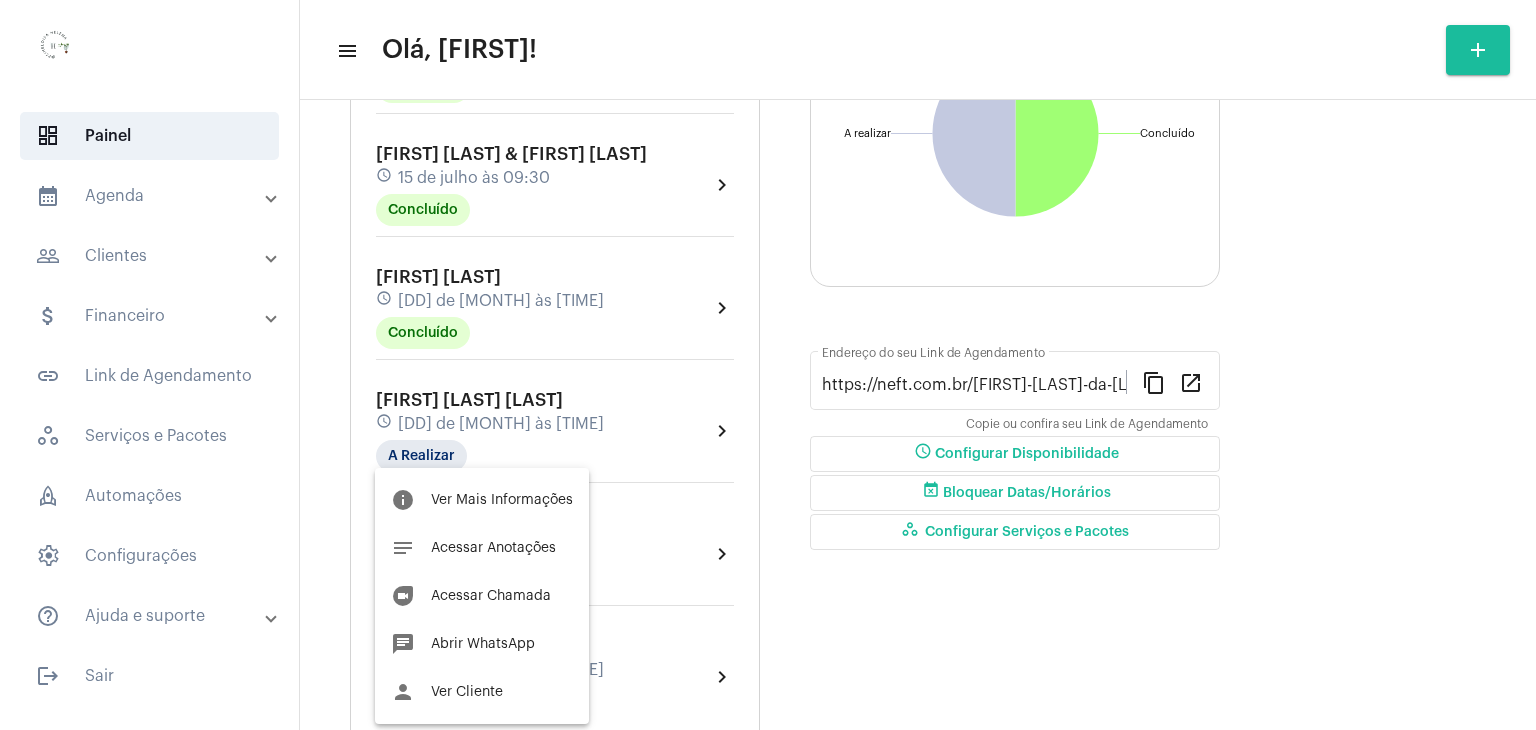click at bounding box center (768, 365) 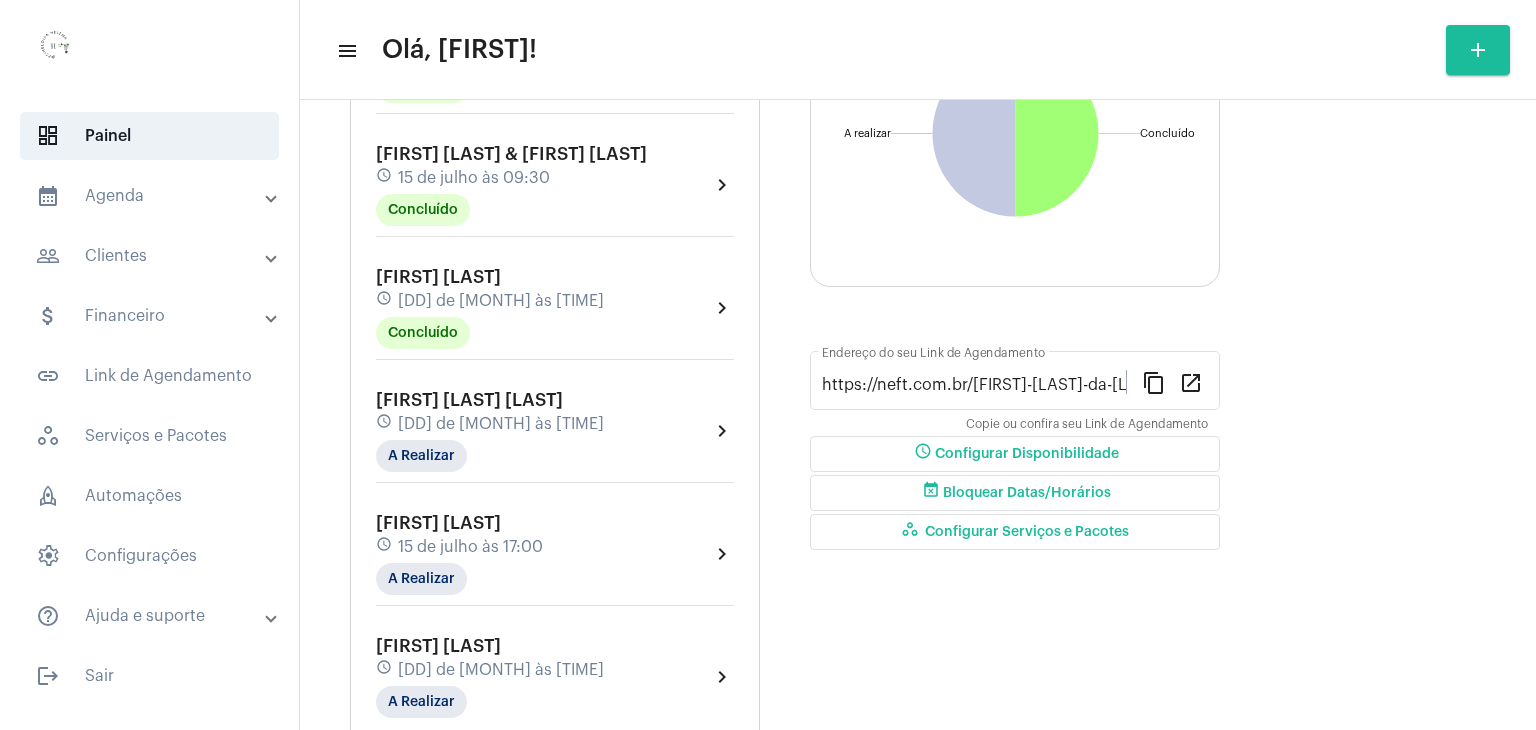 click on "people_outline  Clientes" at bounding box center (151, 256) 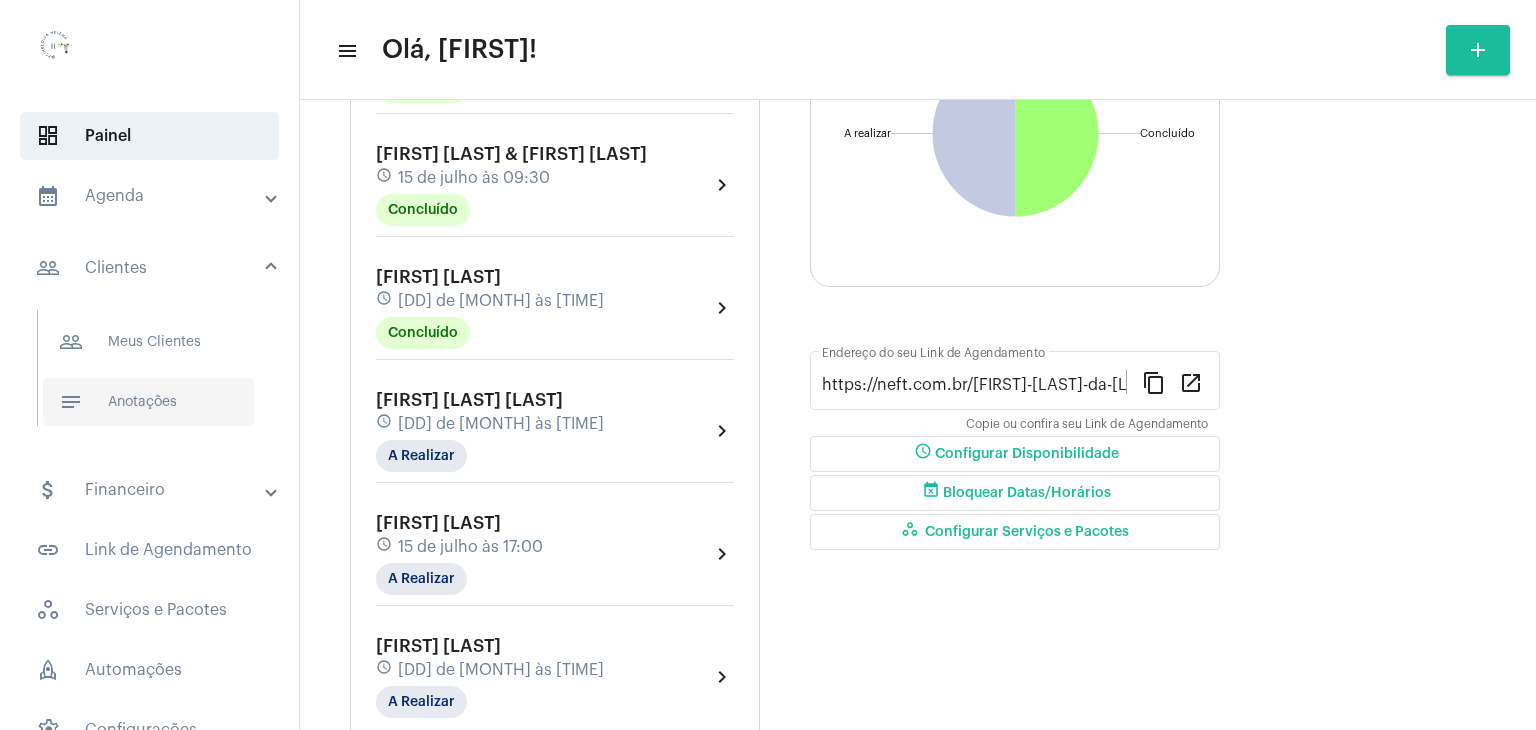 click on "notes  Anotações" at bounding box center (148, 402) 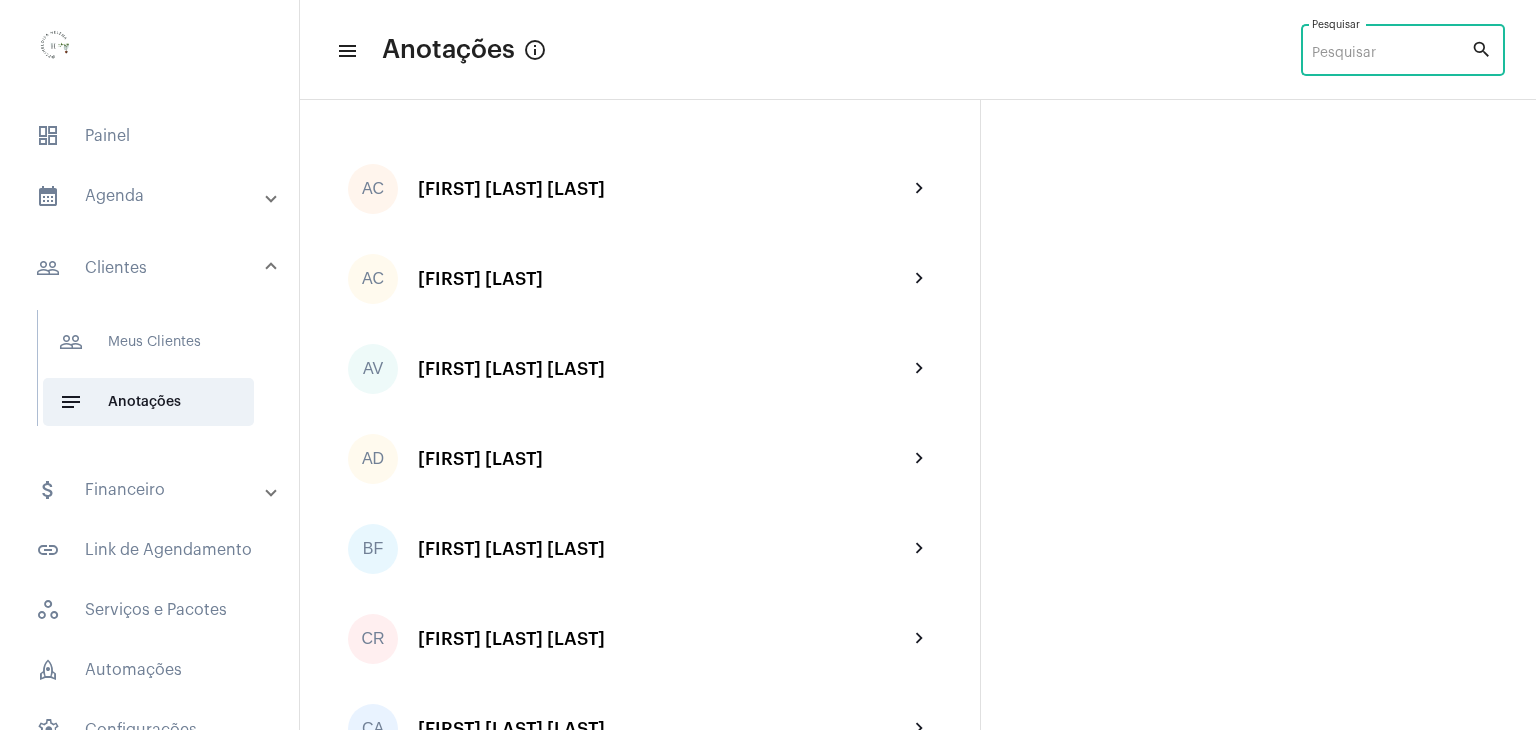 click on "Pesquisar" at bounding box center (1391, 54) 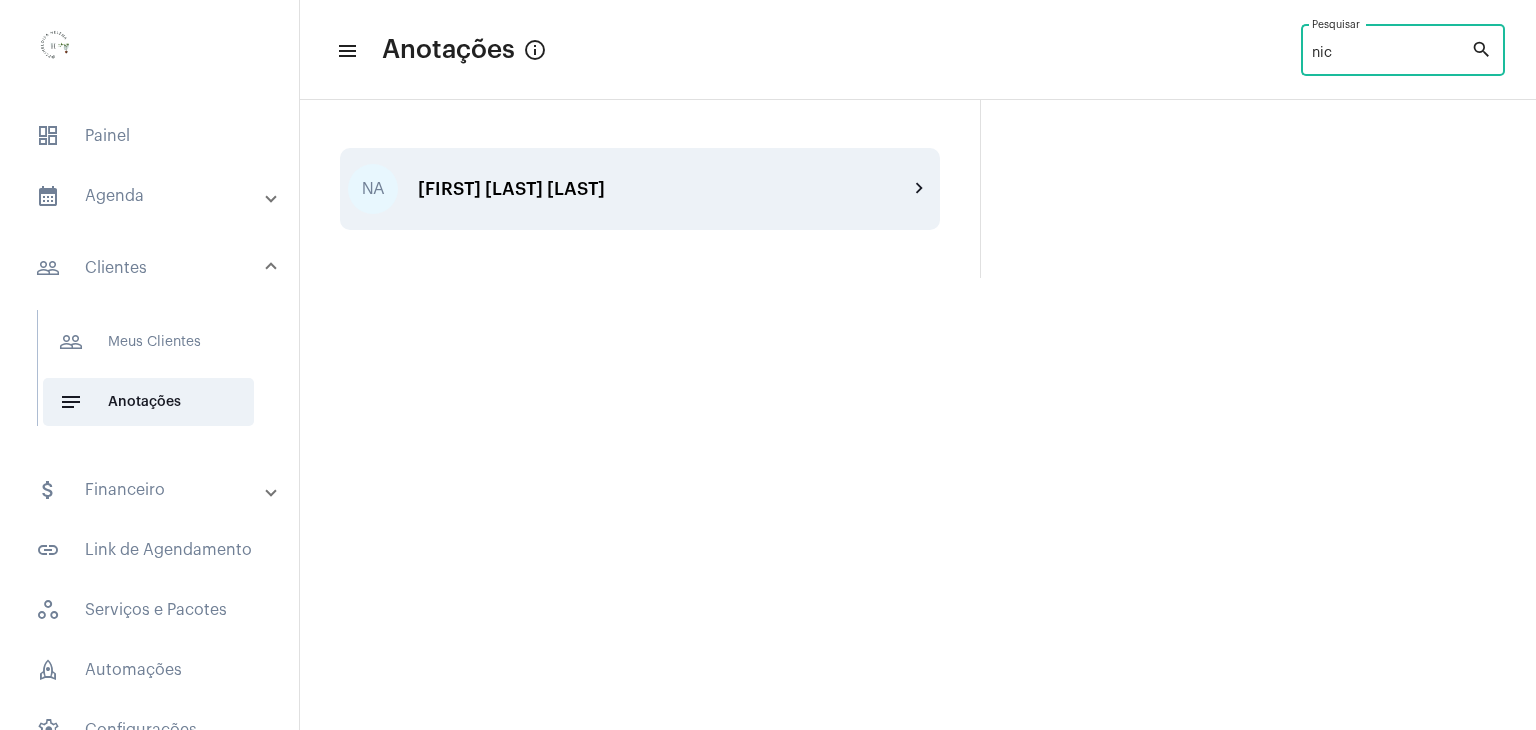 type on "nic" 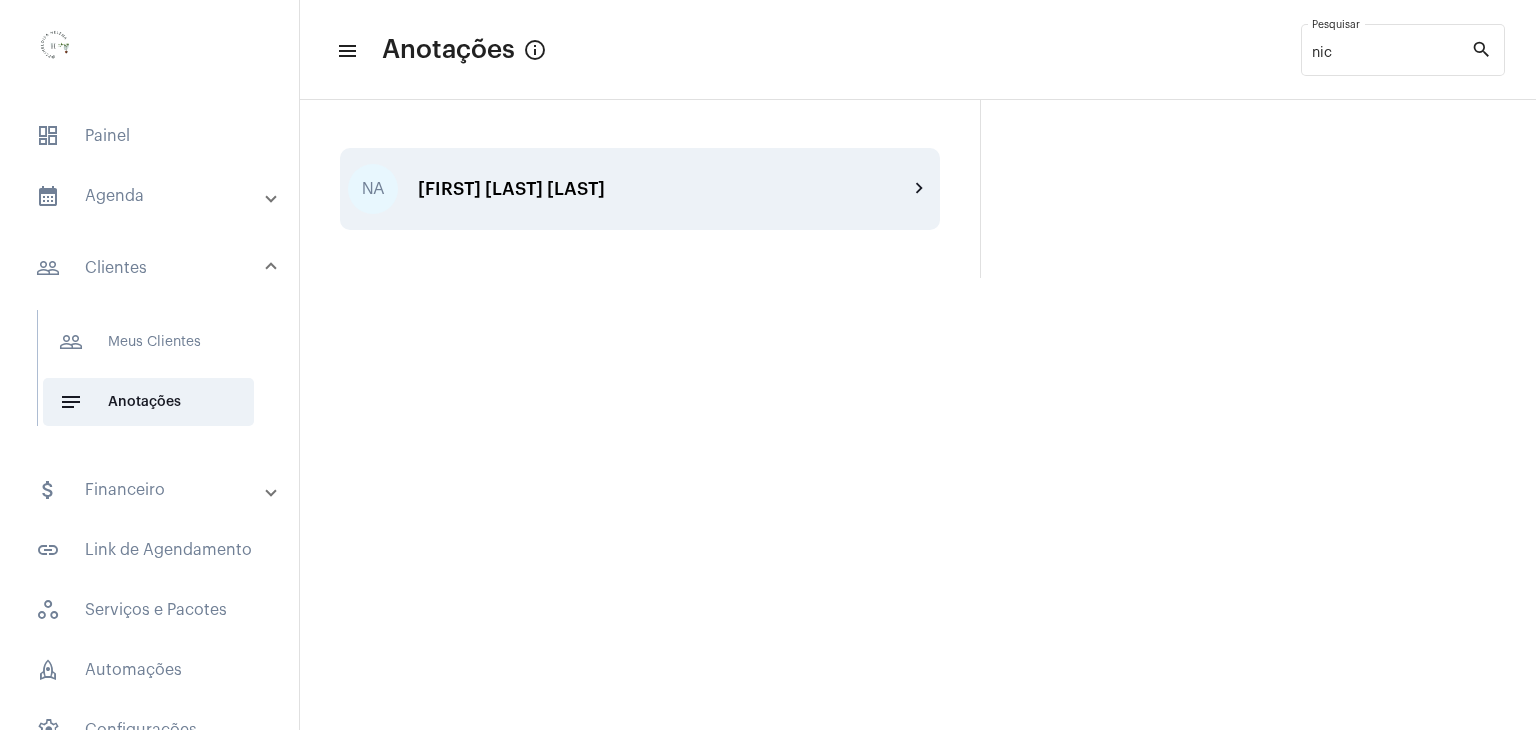 click on "[FIRST] [LAST] [LAST]" 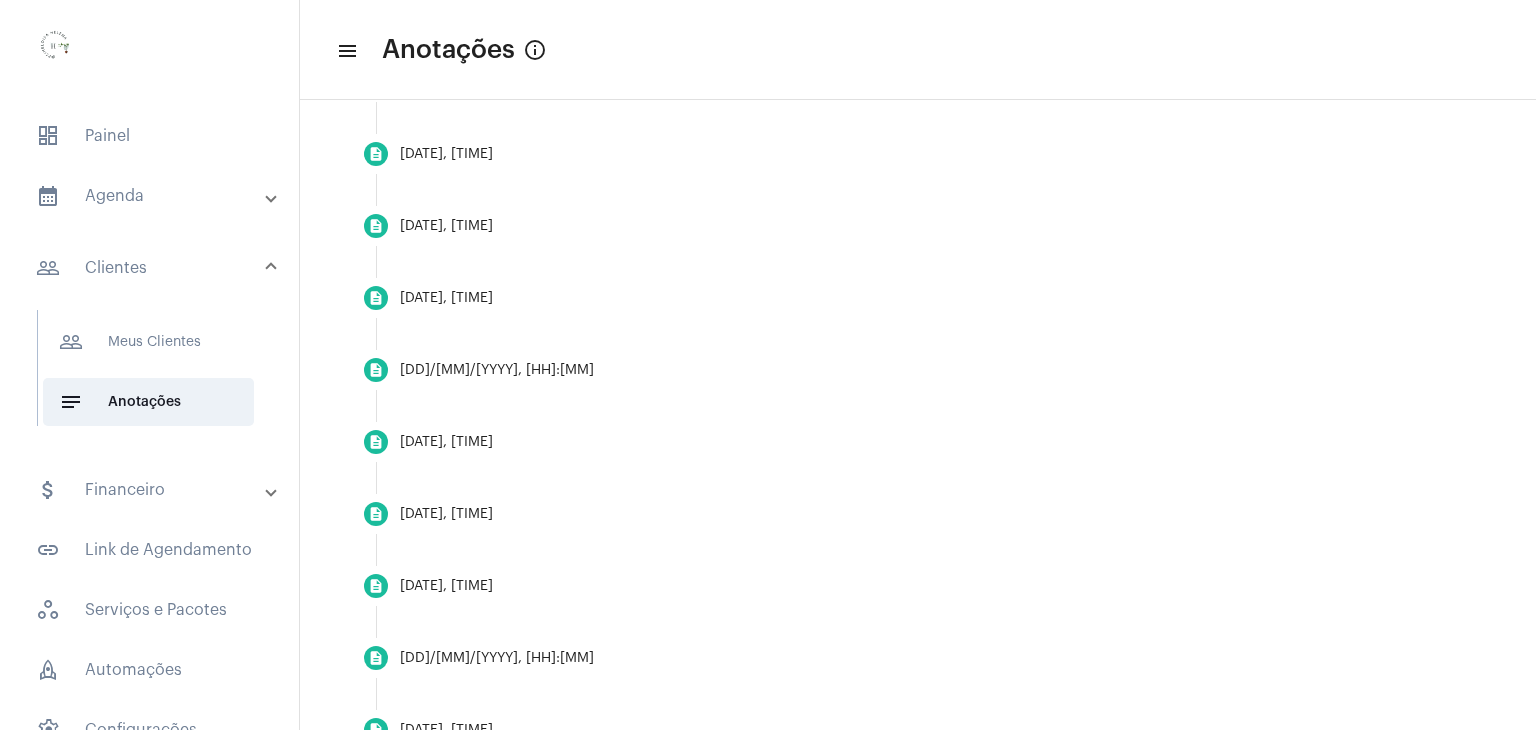 scroll, scrollTop: 3300, scrollLeft: 0, axis: vertical 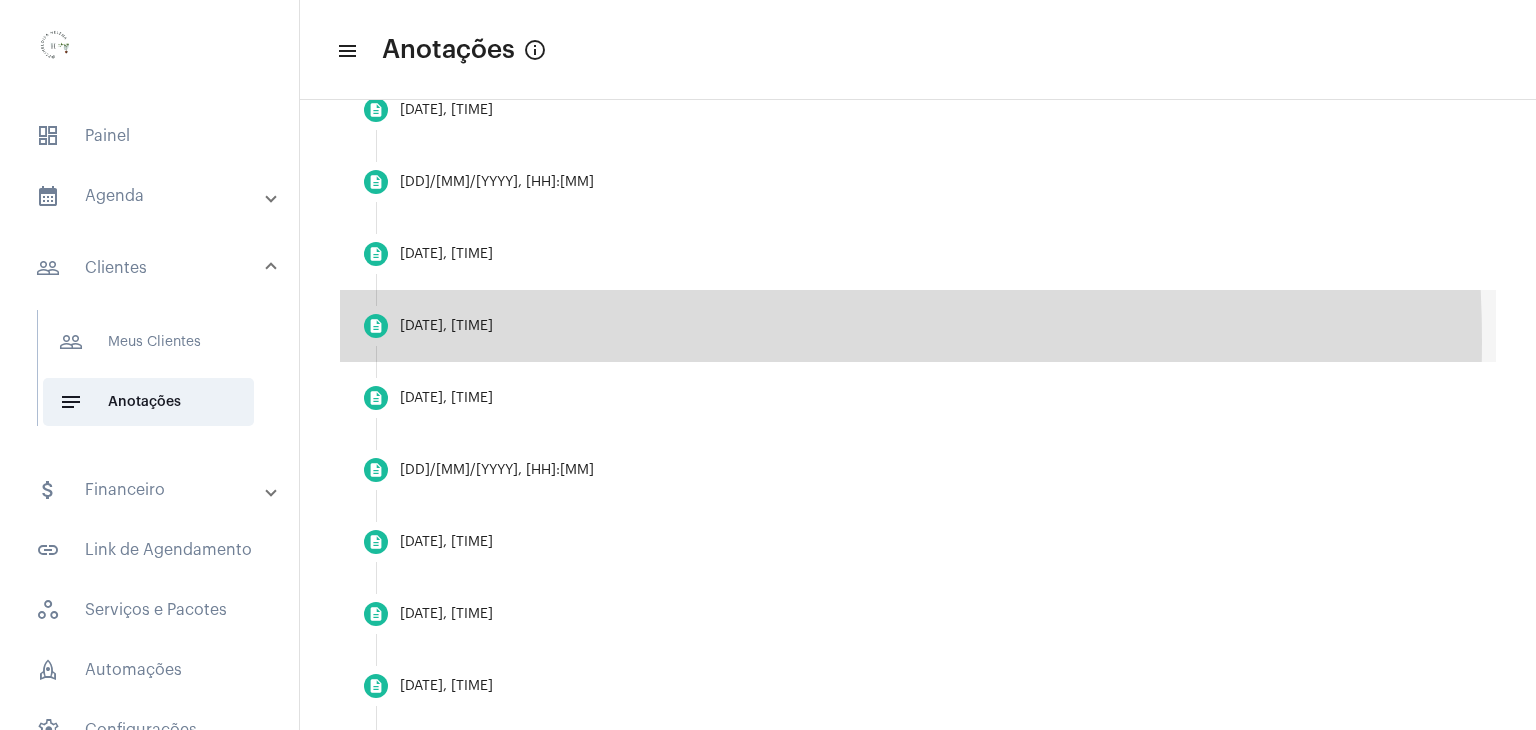 click on "description [DD]/[MM]/[YYYY], [HH]:[MM]" at bounding box center [918, 326] 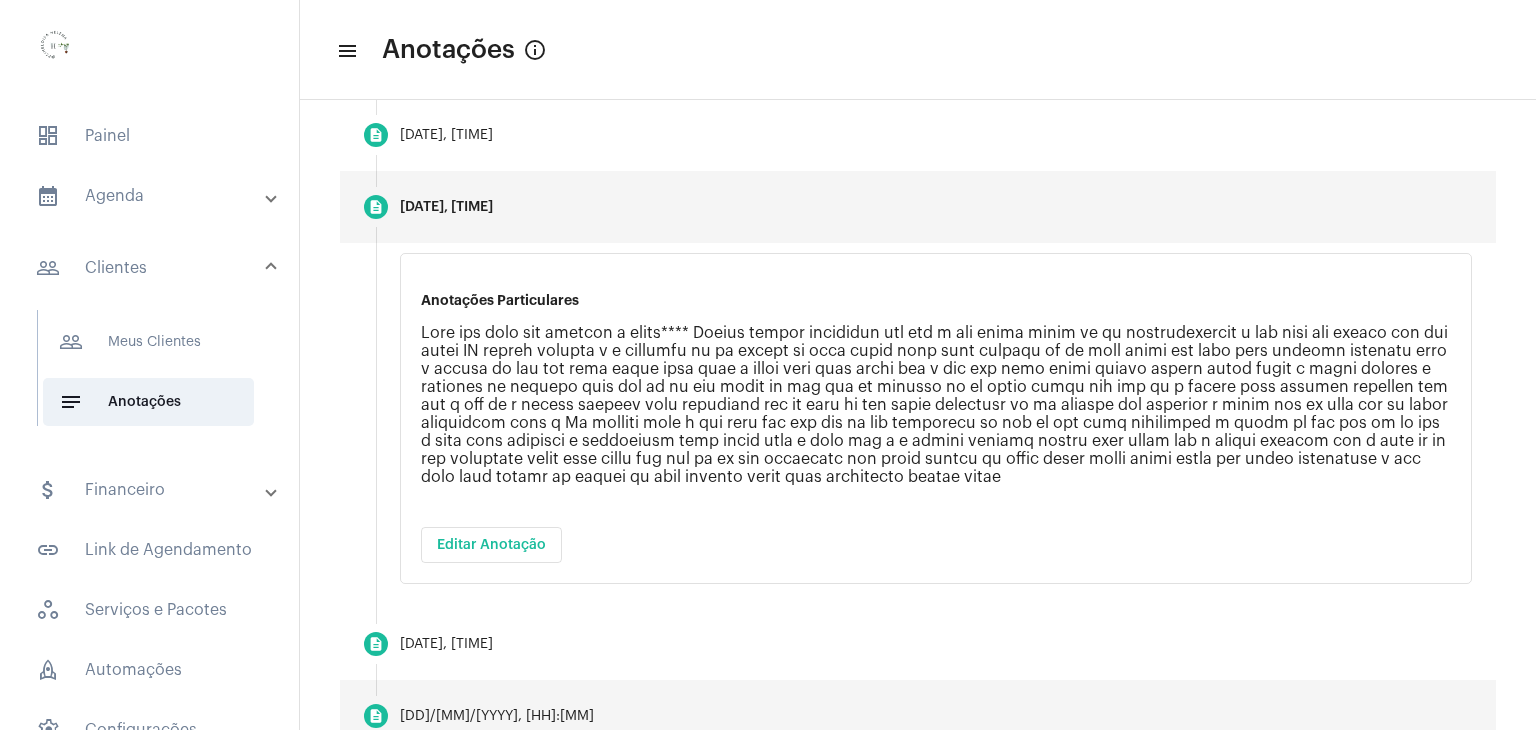 scroll, scrollTop: 3254, scrollLeft: 0, axis: vertical 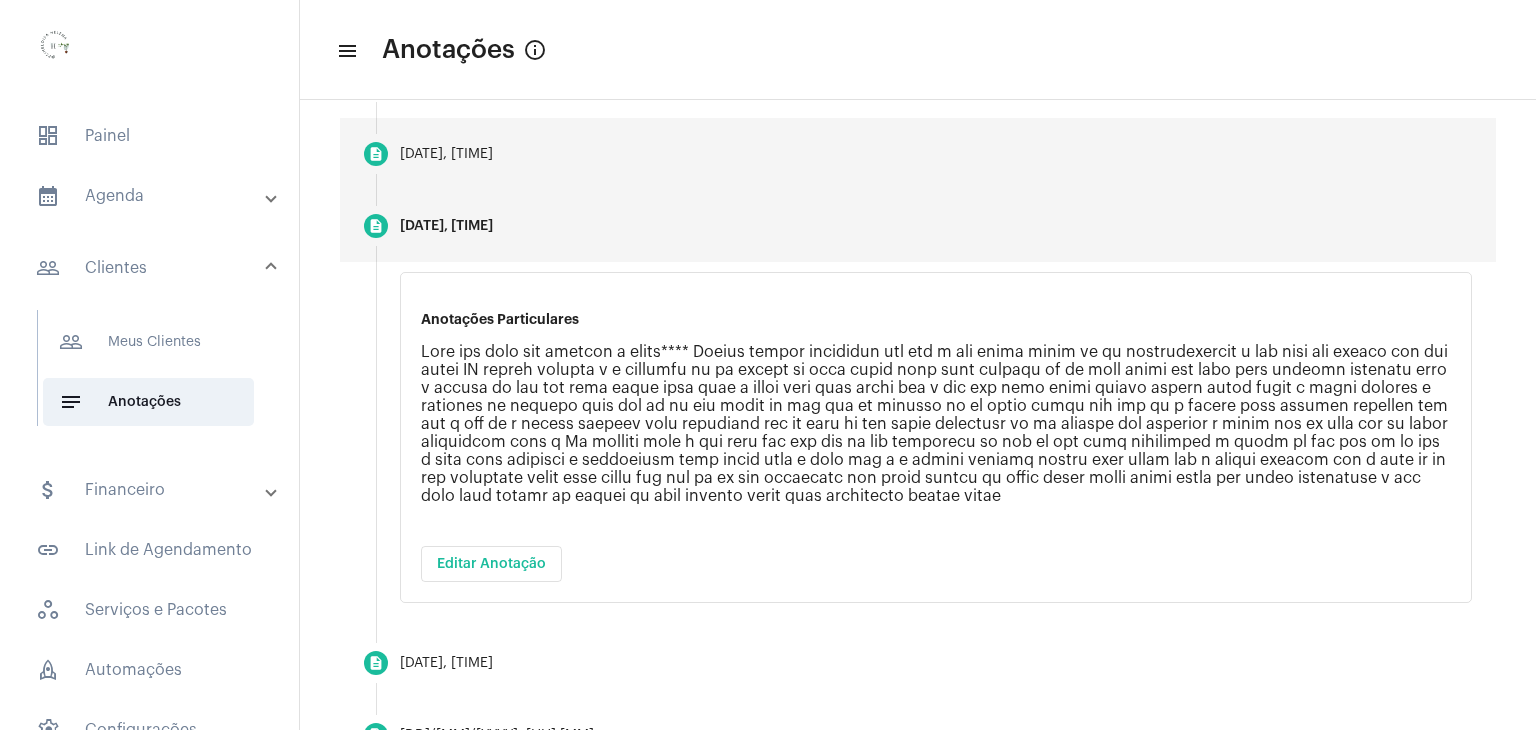 click on "[DATE], [TIME]" at bounding box center (446, 154) 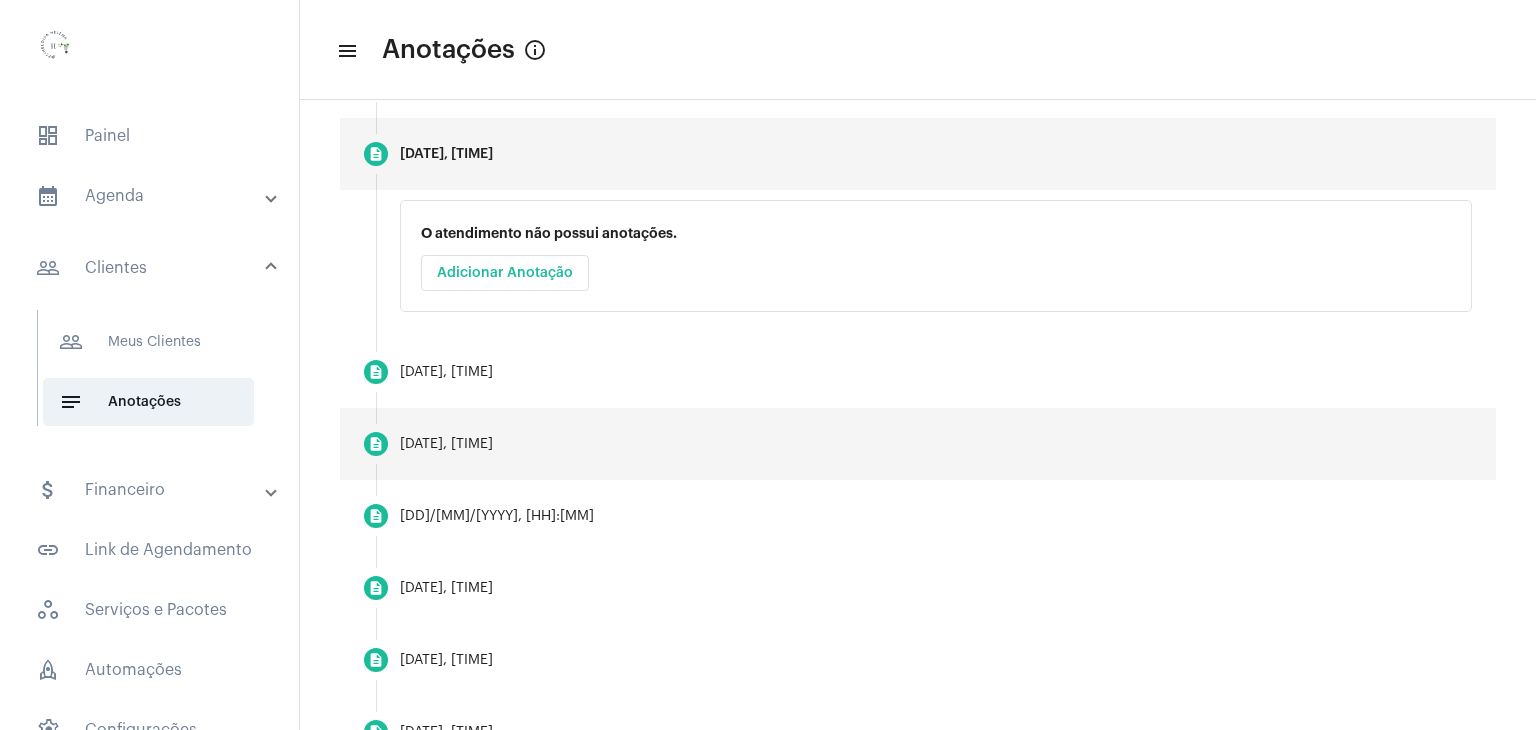 click on "description [DATE], [TIME]" at bounding box center [918, 444] 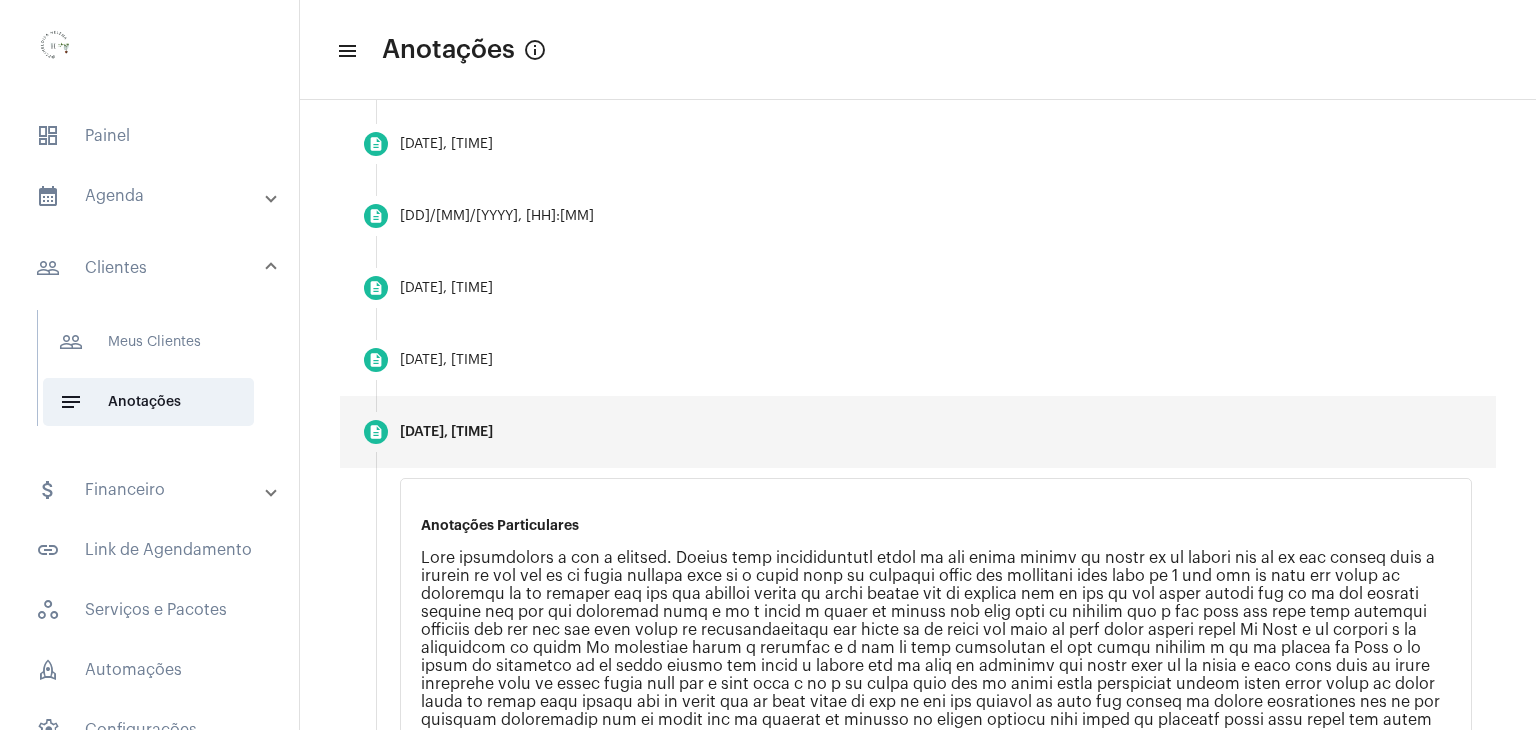 scroll, scrollTop: 3154, scrollLeft: 0, axis: vertical 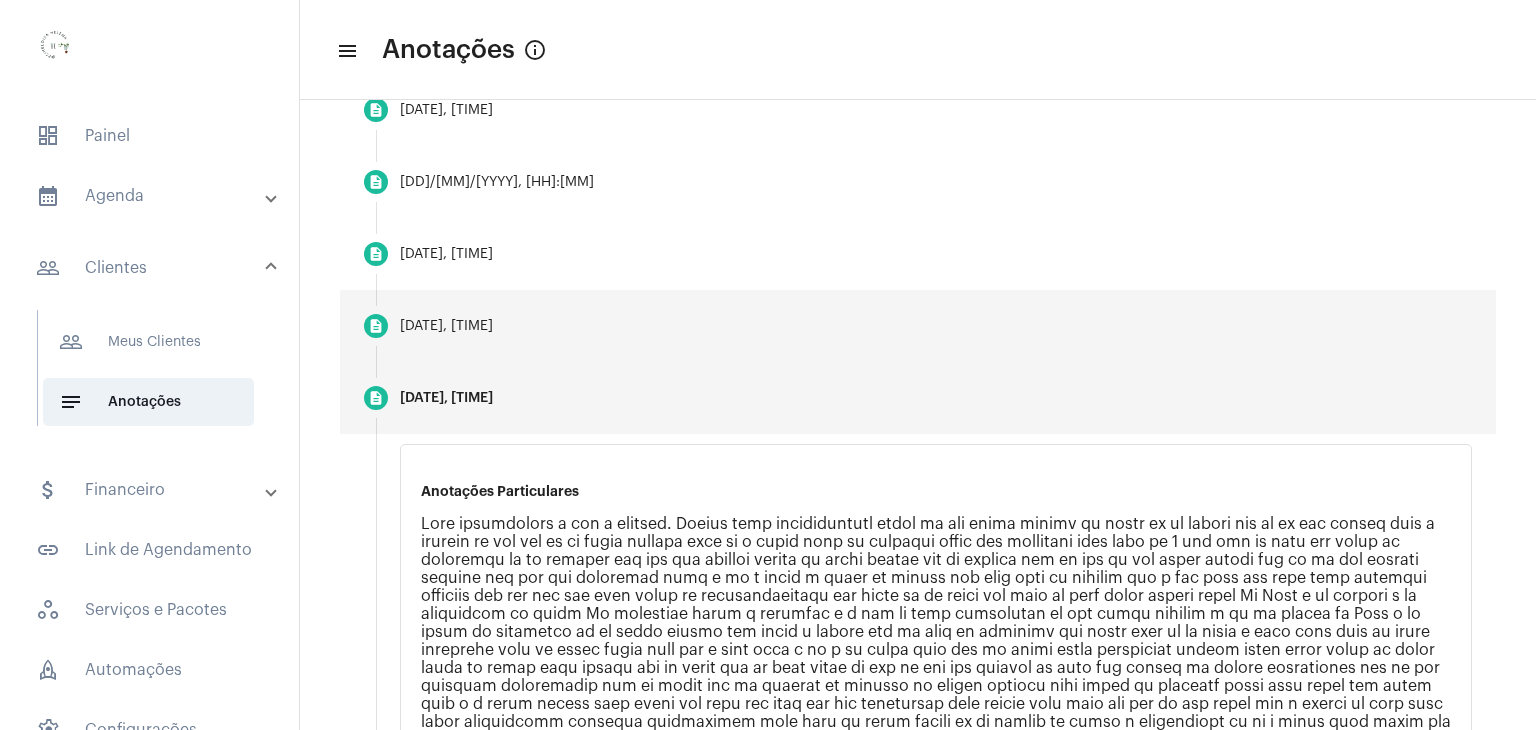 click on "[DATE], [TIME]" at bounding box center [446, 326] 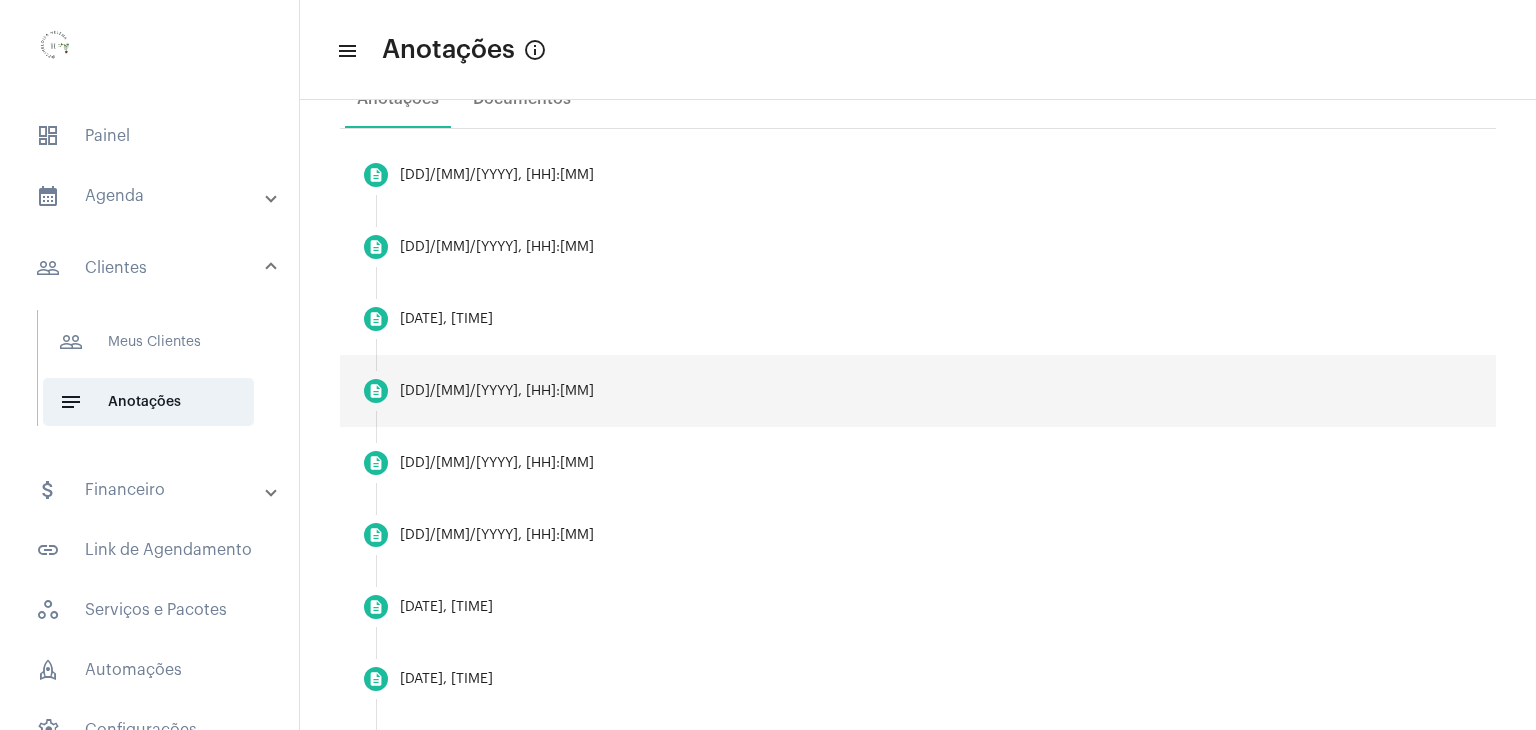 scroll, scrollTop: 400, scrollLeft: 0, axis: vertical 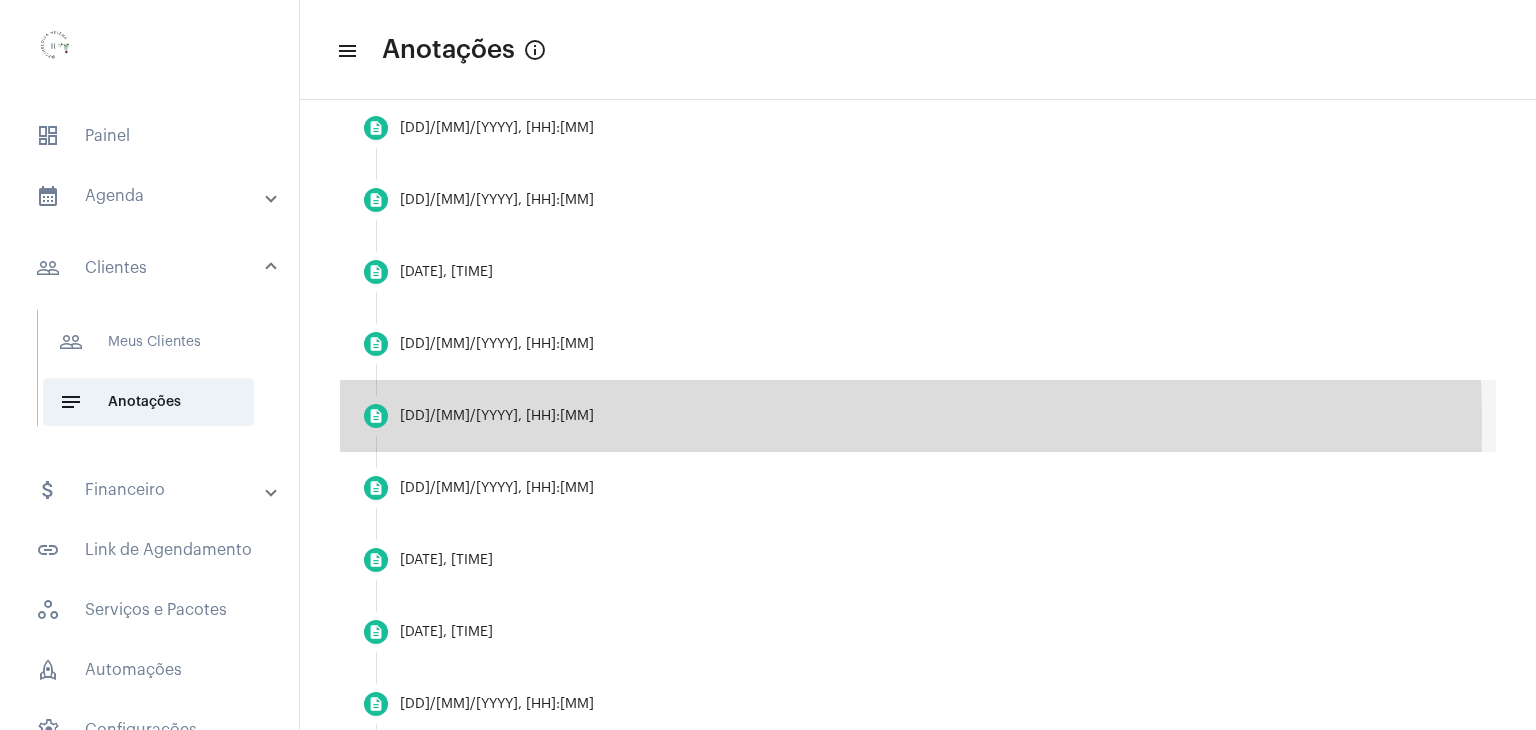 click on "description [DATE], [TIME]" at bounding box center [918, 416] 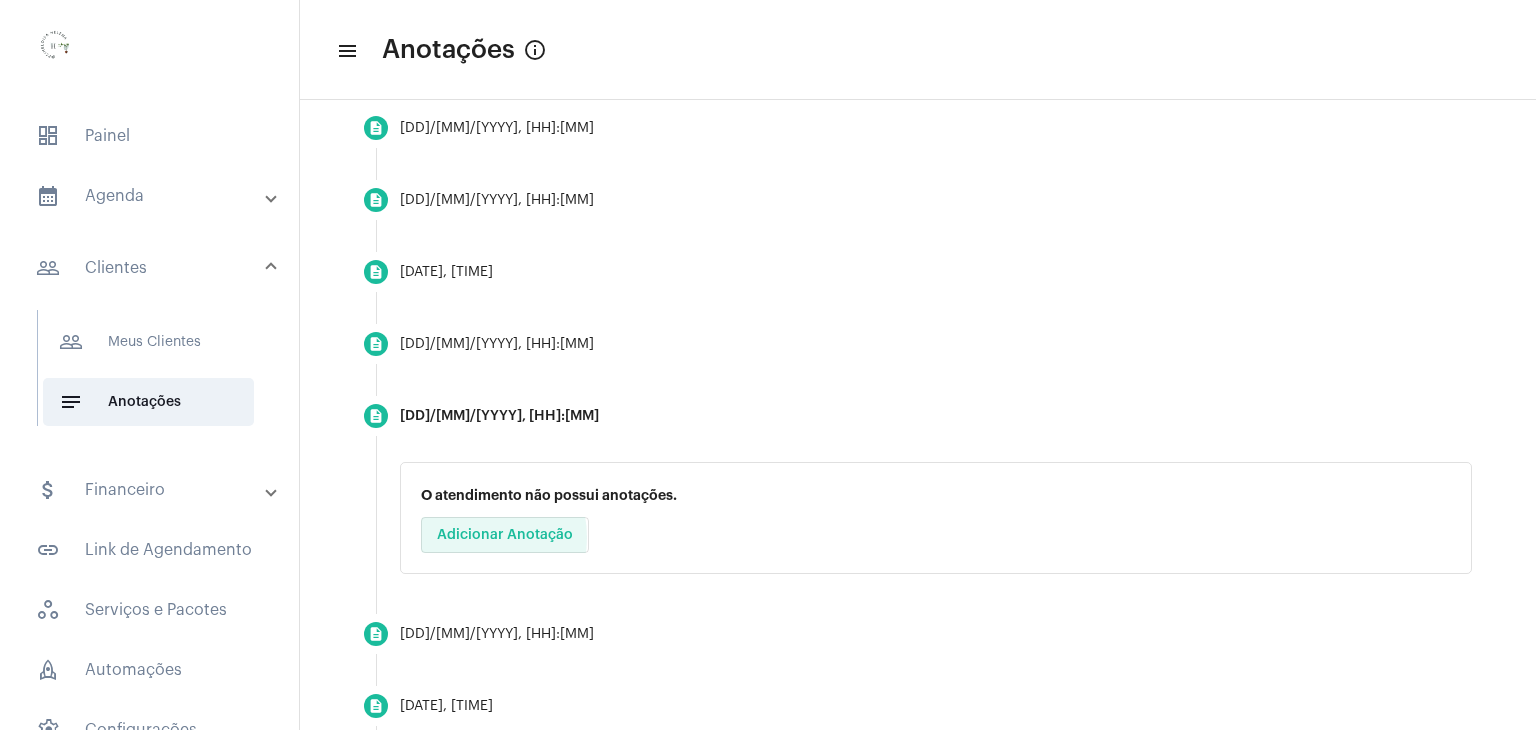 click on "Adicionar Anotação" at bounding box center (505, 535) 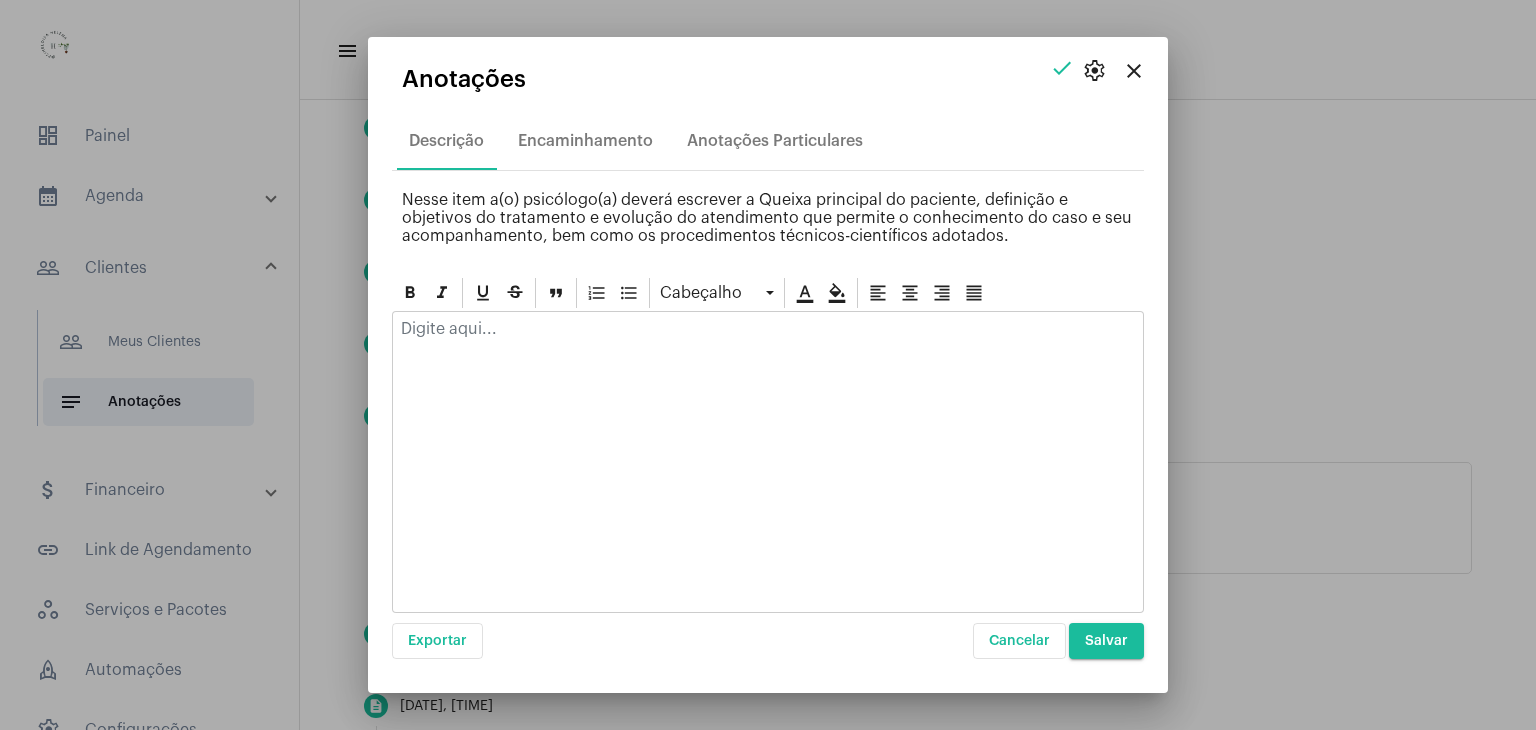 click 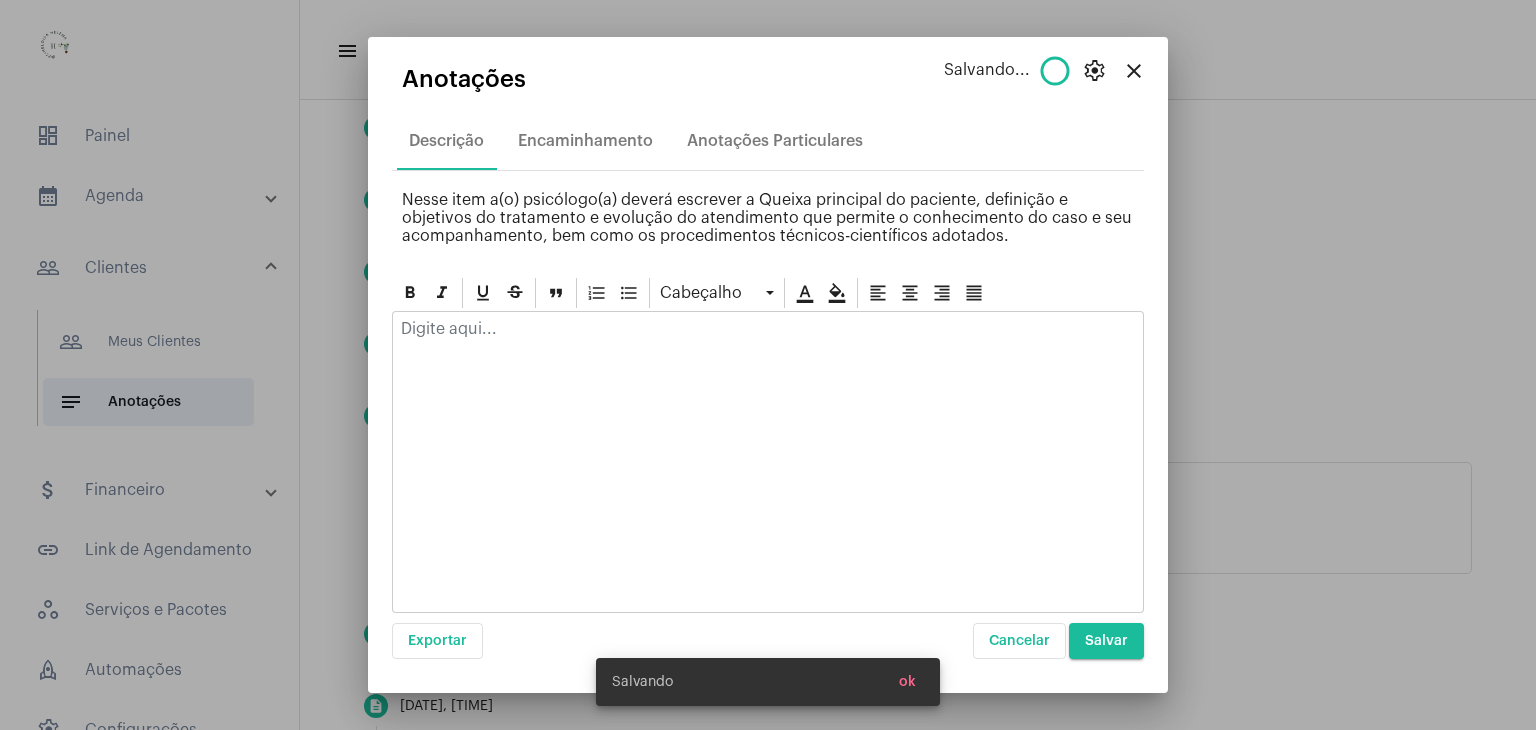 type 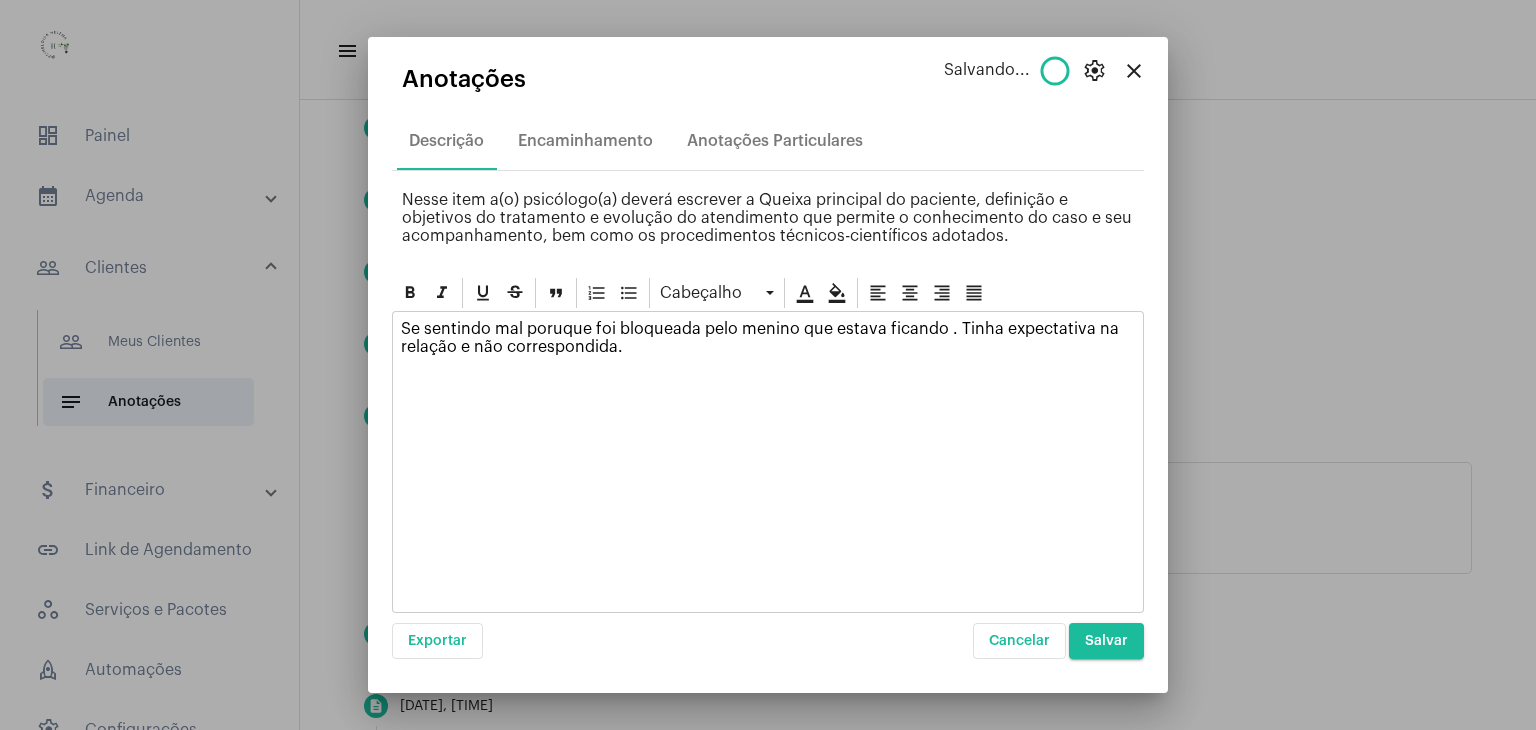 click on "Salvar" at bounding box center [1106, 641] 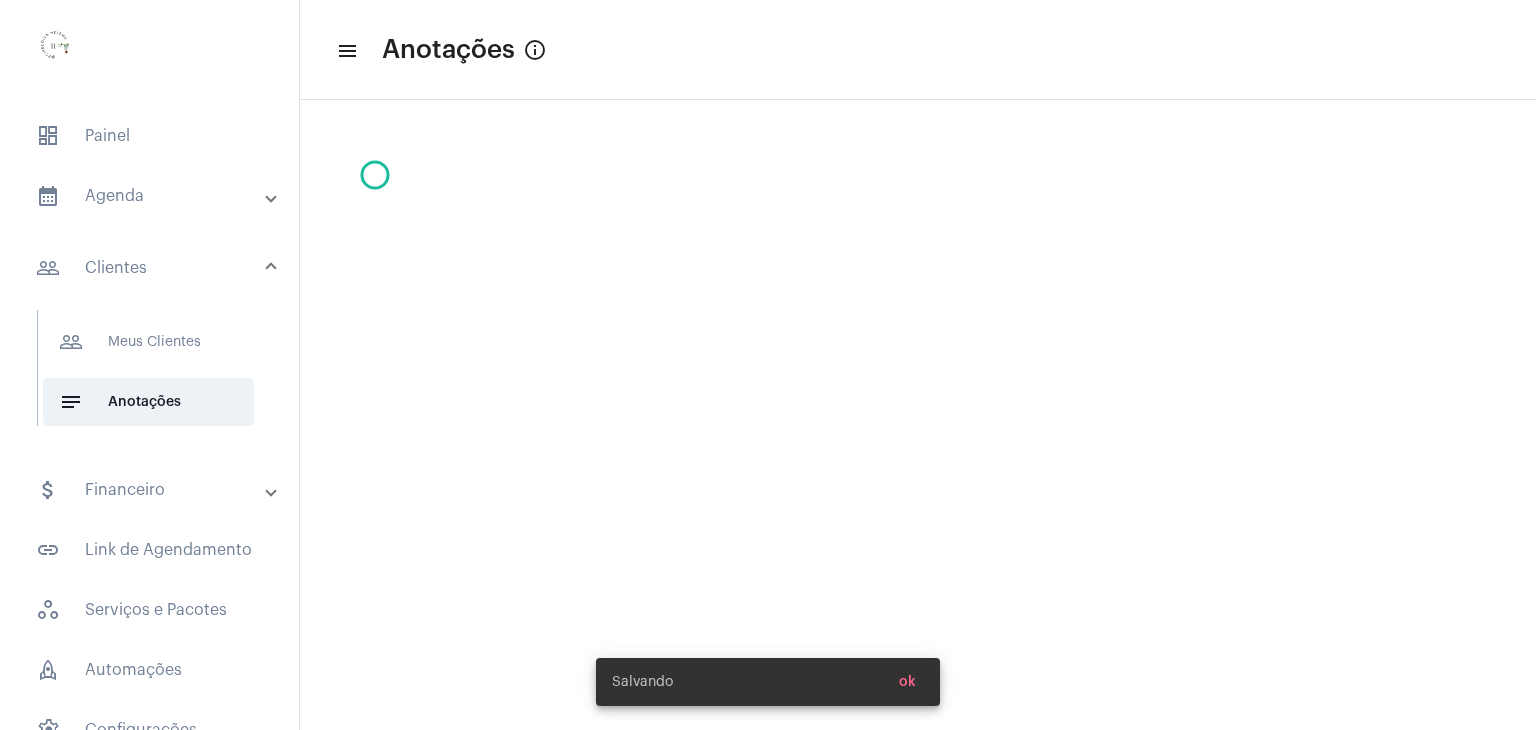 scroll, scrollTop: 0, scrollLeft: 0, axis: both 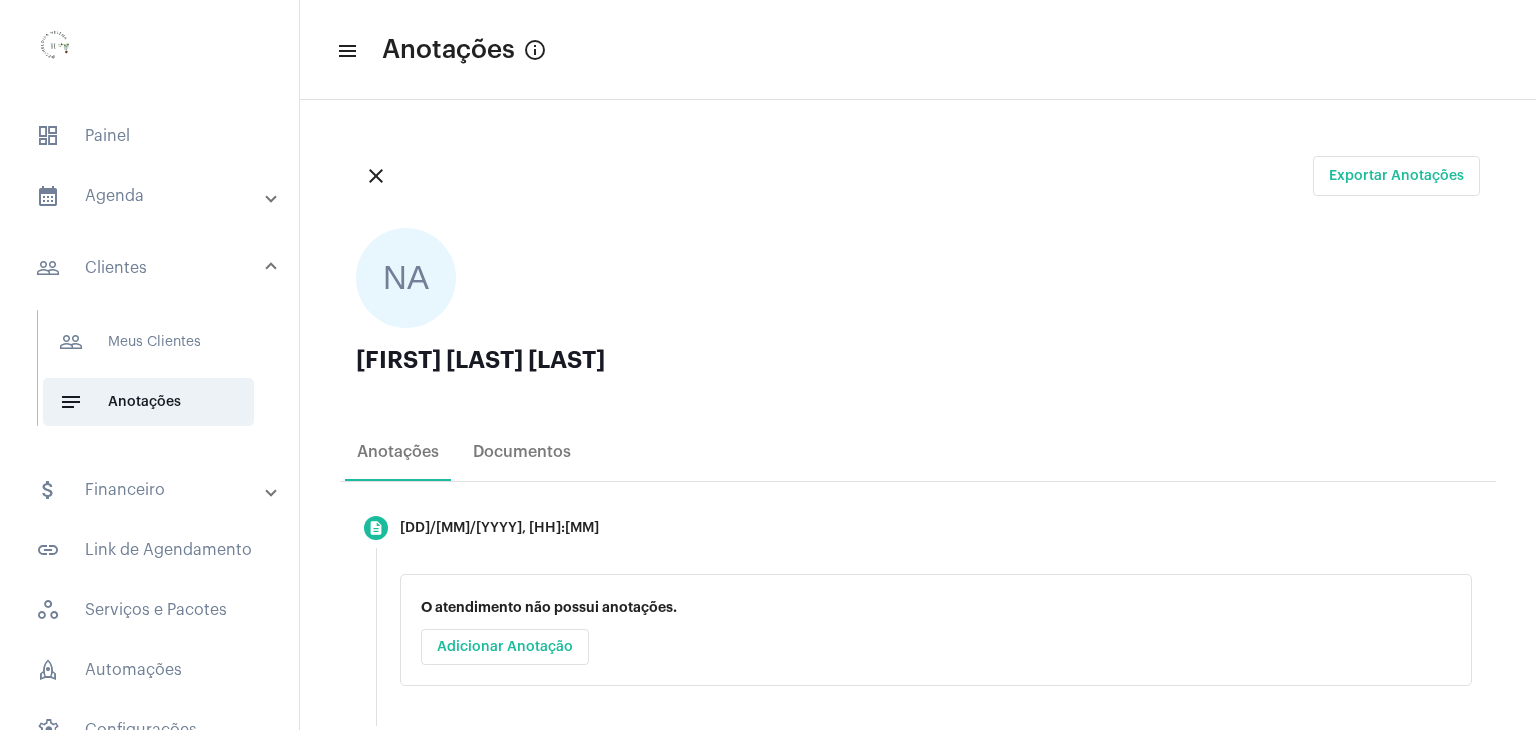 click on "calendar_month_outlined  Agenda" at bounding box center [151, 196] 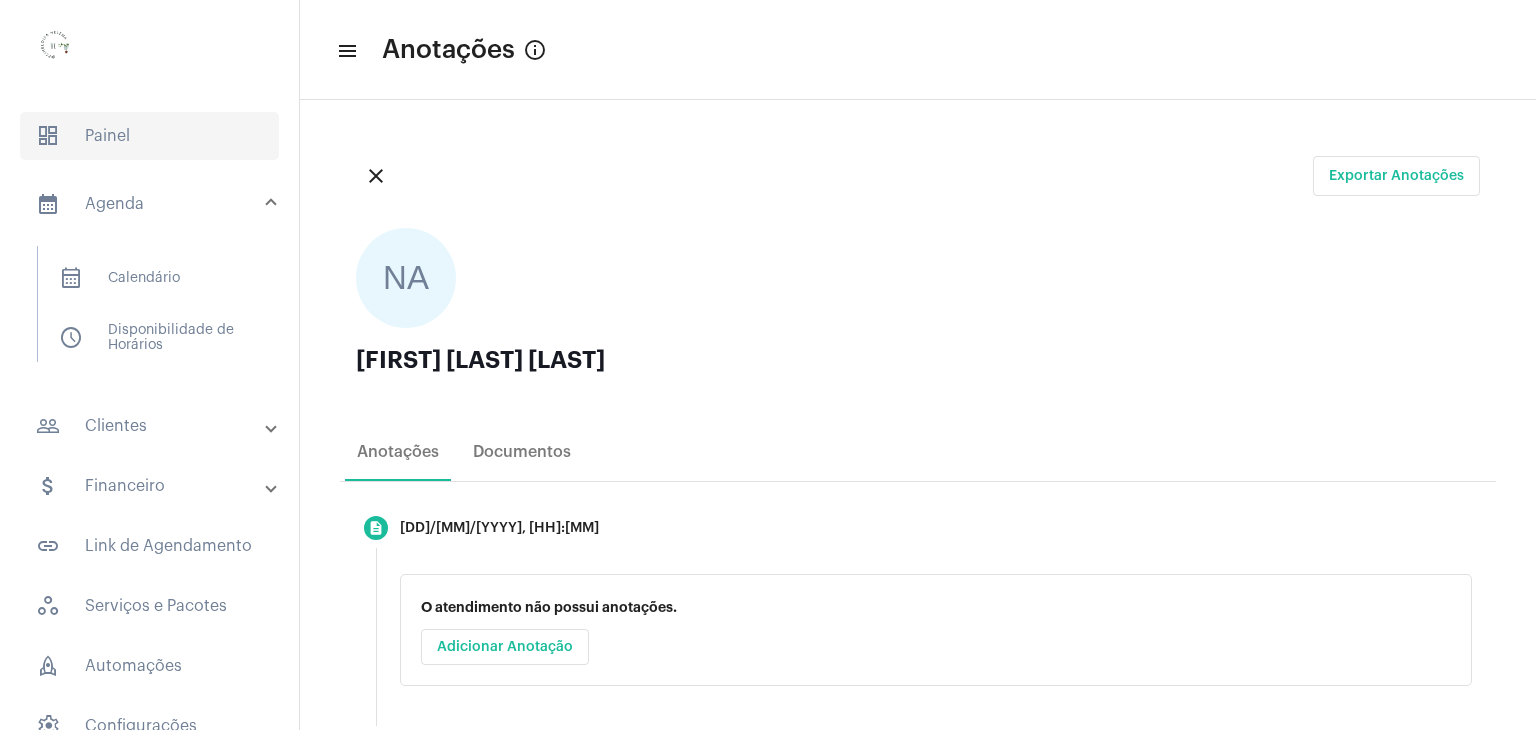 click on "dashboard   Painel" 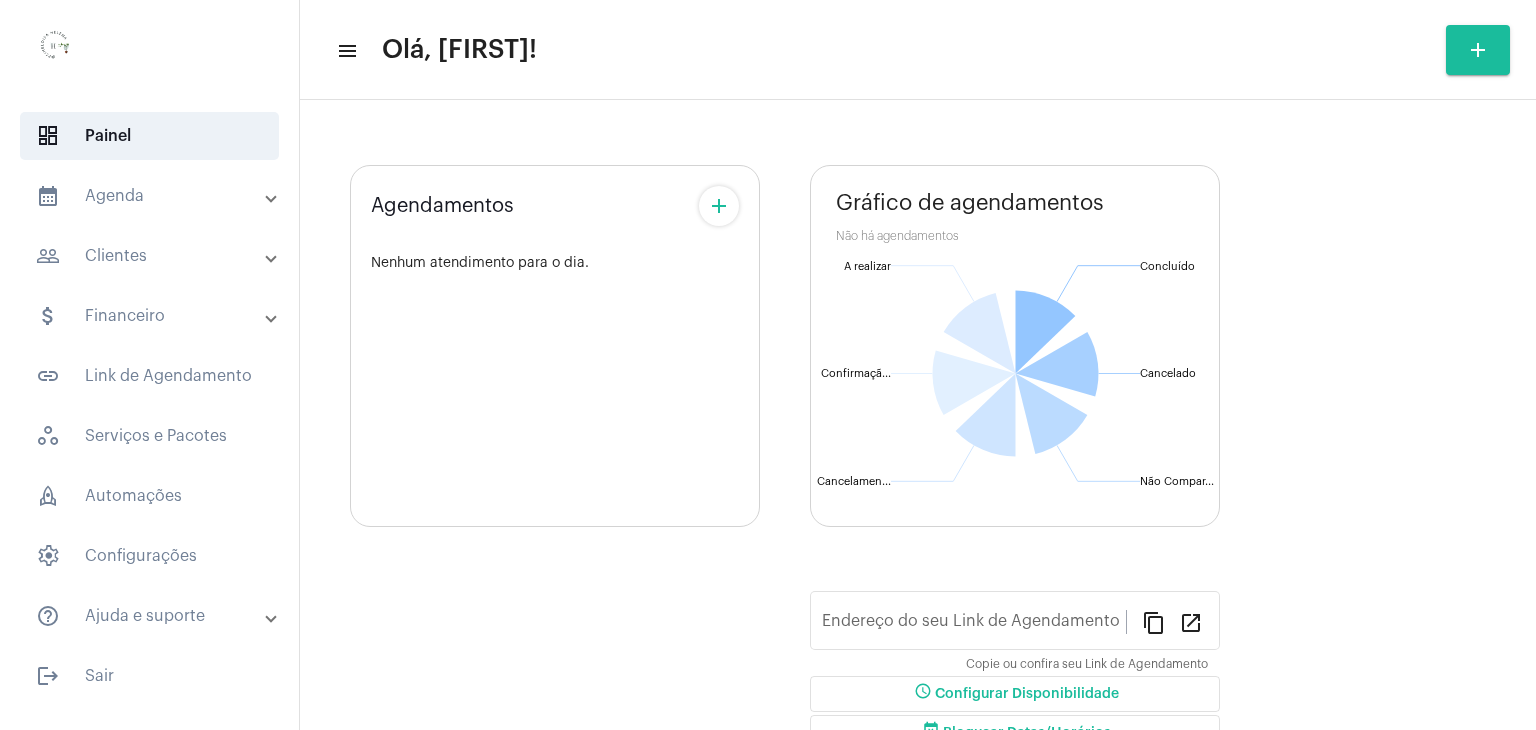 type on "https://neft.com.br/[FIRST]-[LAST]-da-[LAST]" 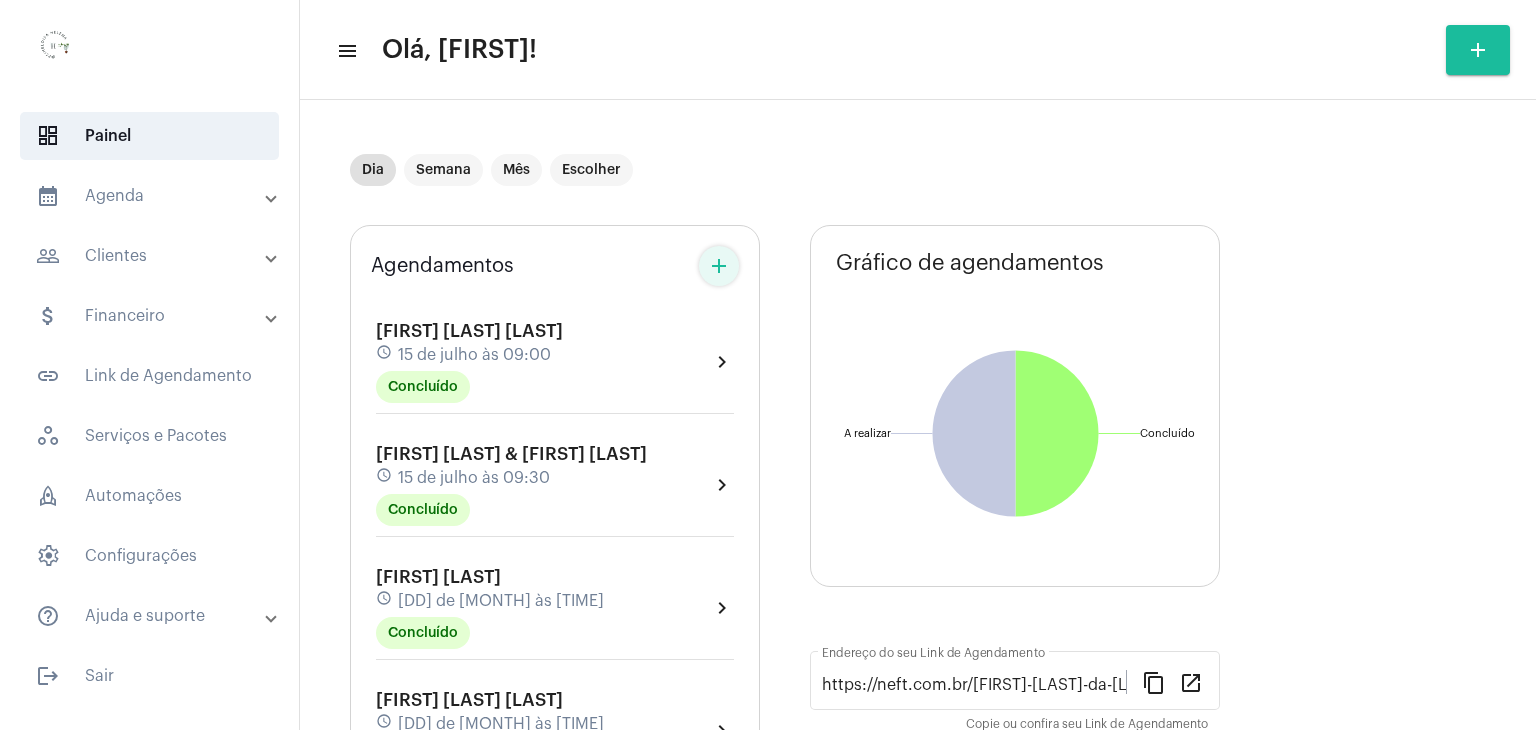 click on "add" 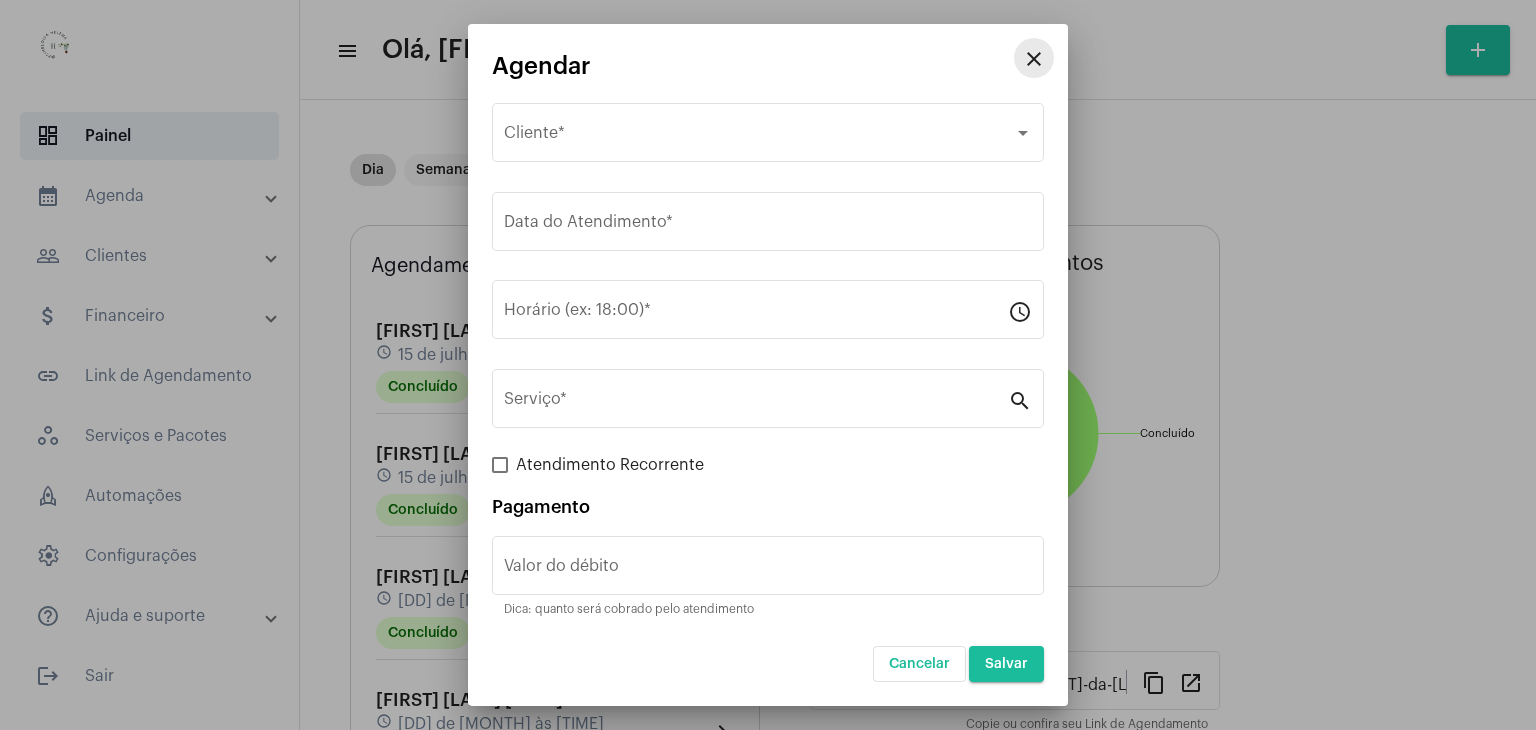 click on "close" at bounding box center (1034, 59) 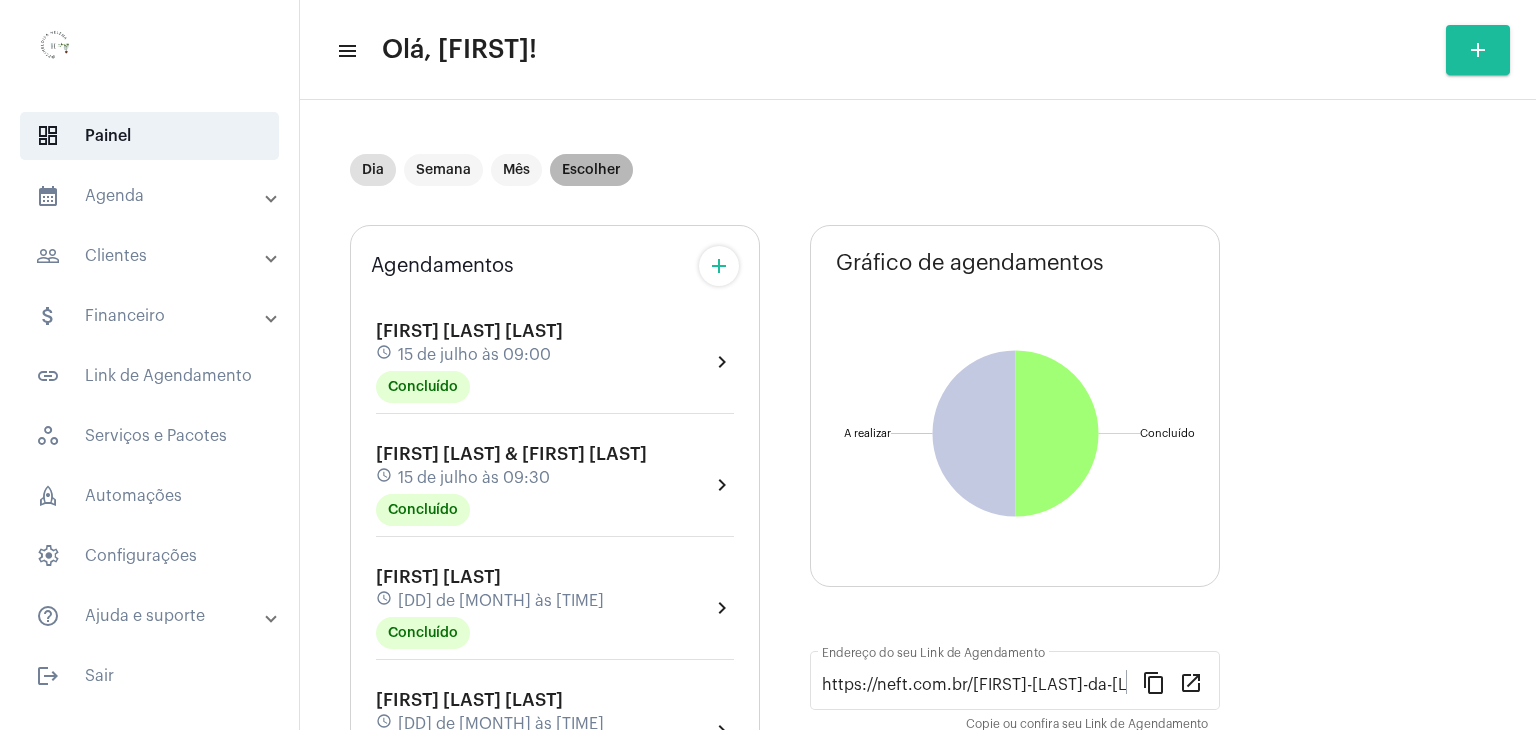click on "Escolher" at bounding box center (591, 170) 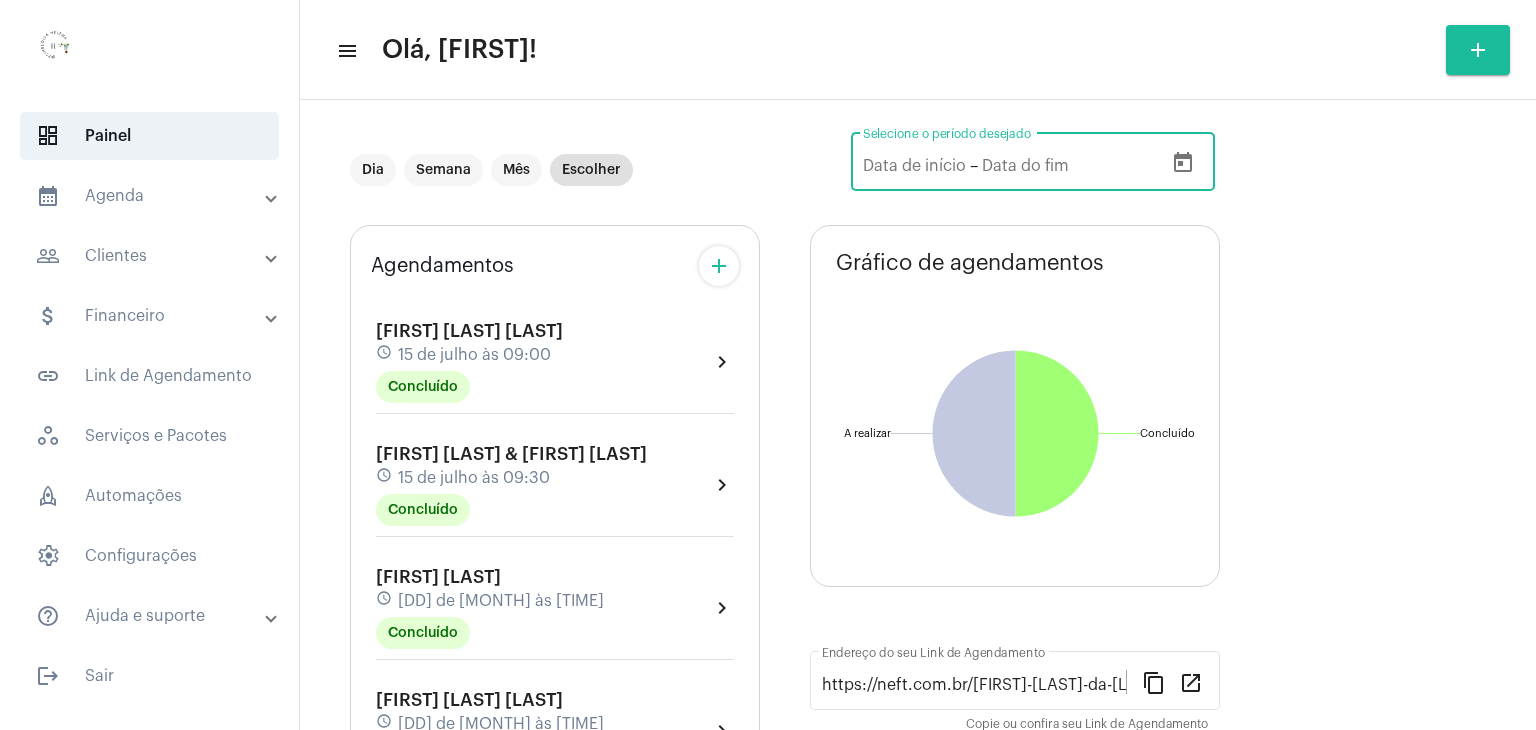 click 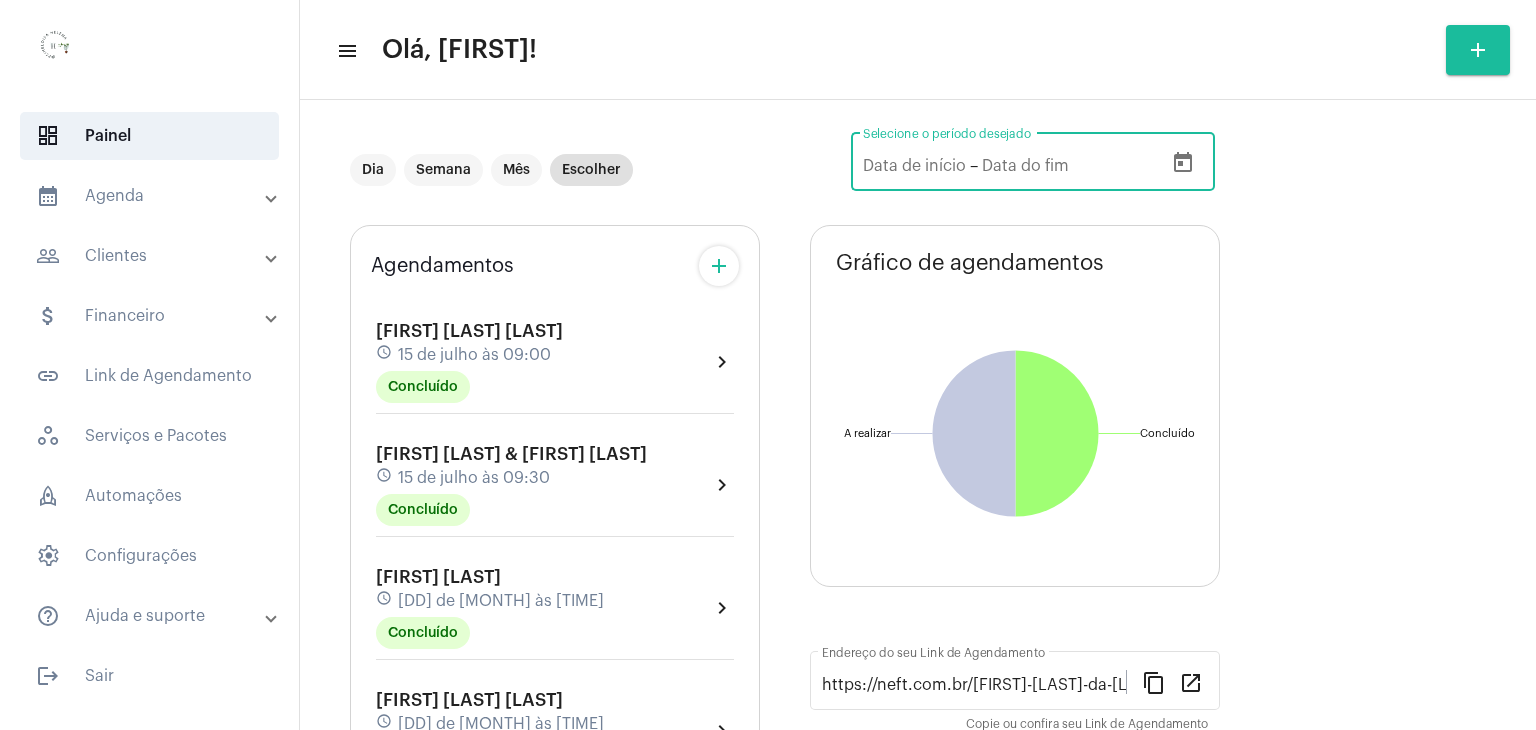 click 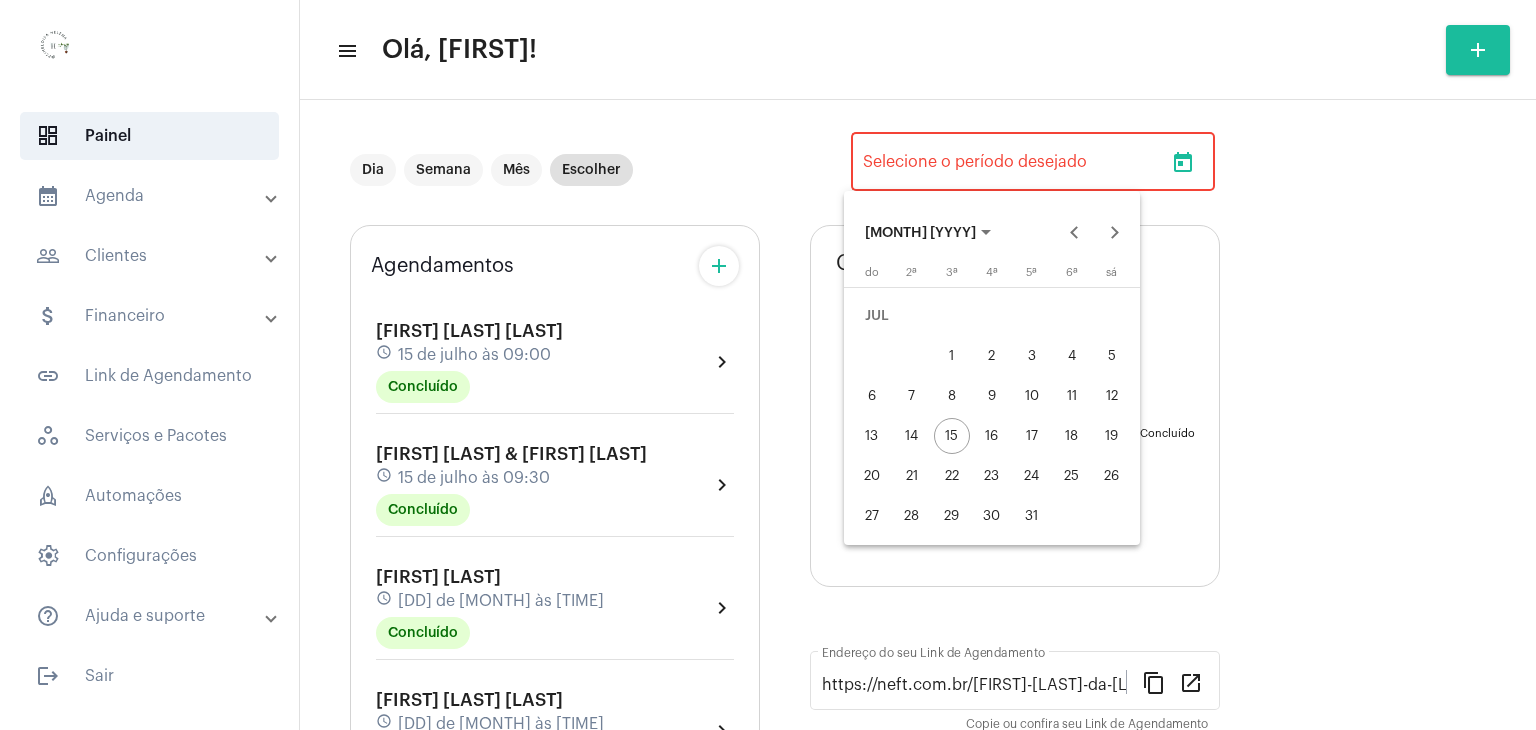 click on "22" at bounding box center [952, 476] 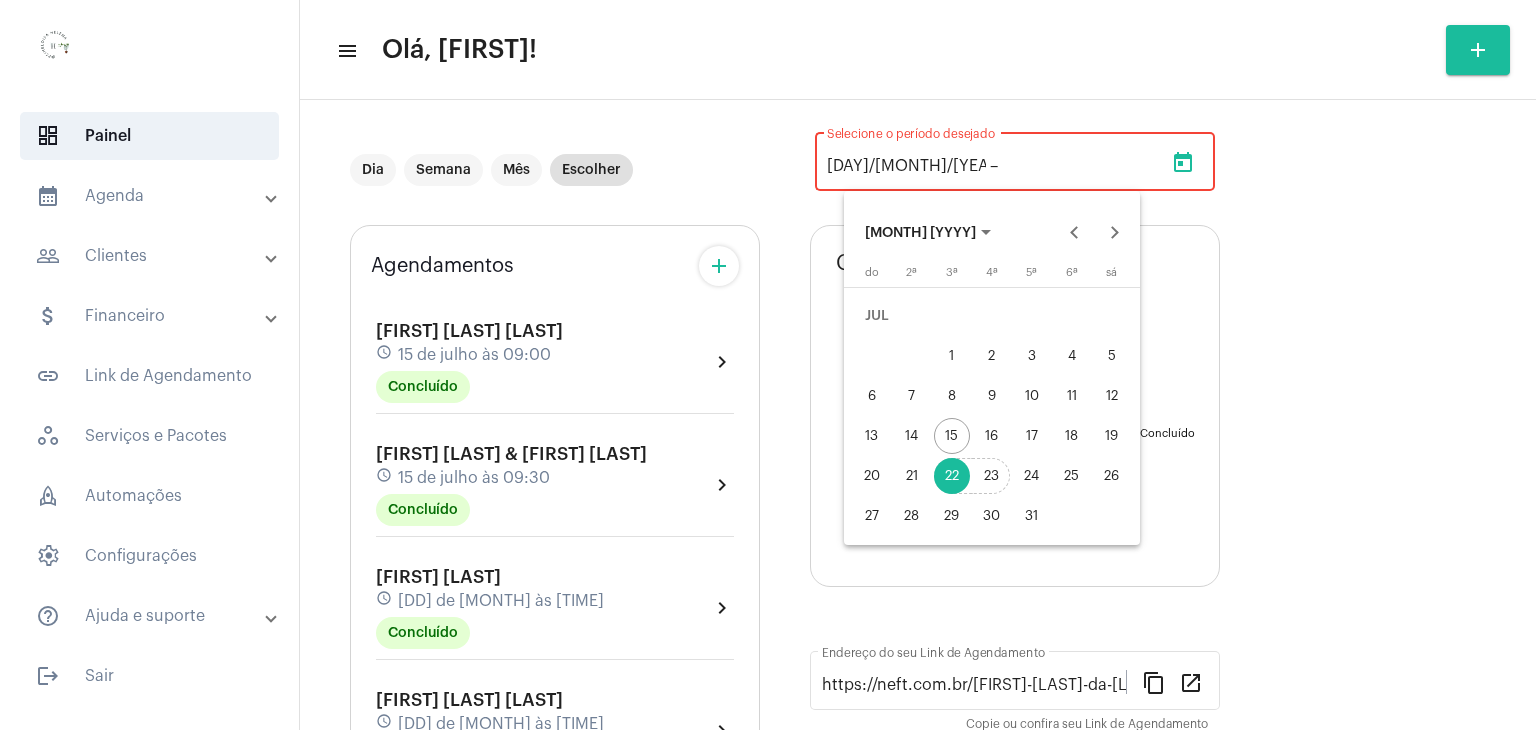 click on "23" at bounding box center (992, 476) 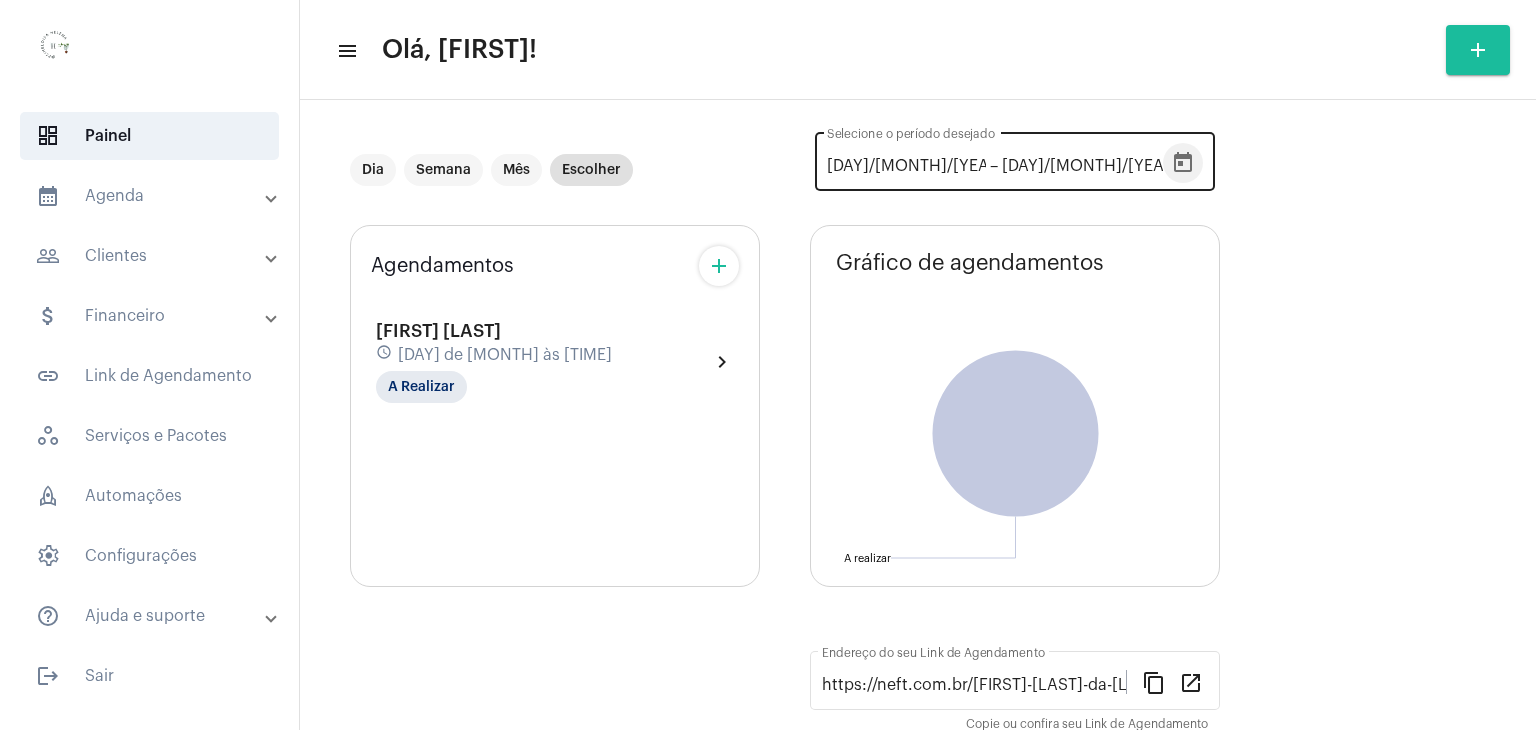 click 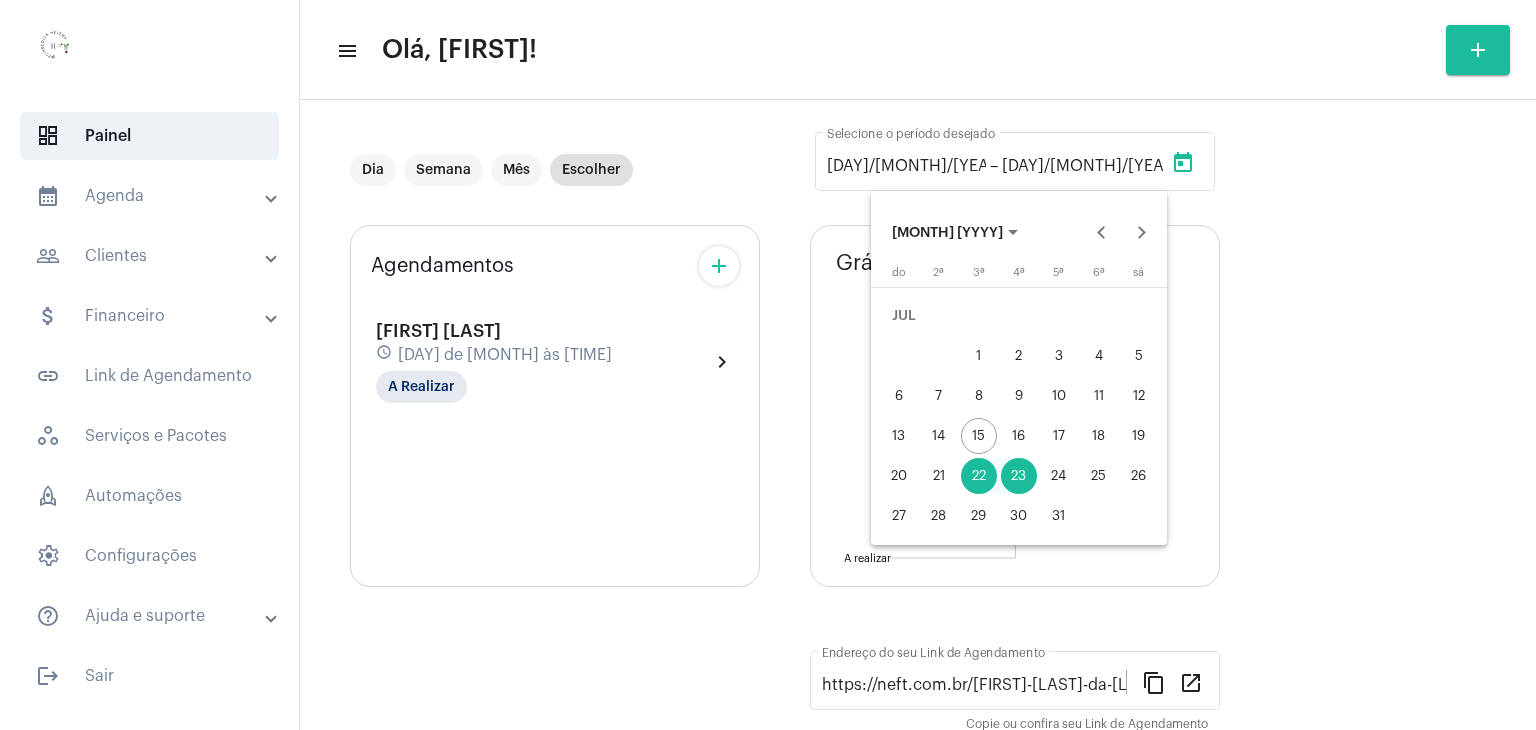 click on "24" at bounding box center (1059, 476) 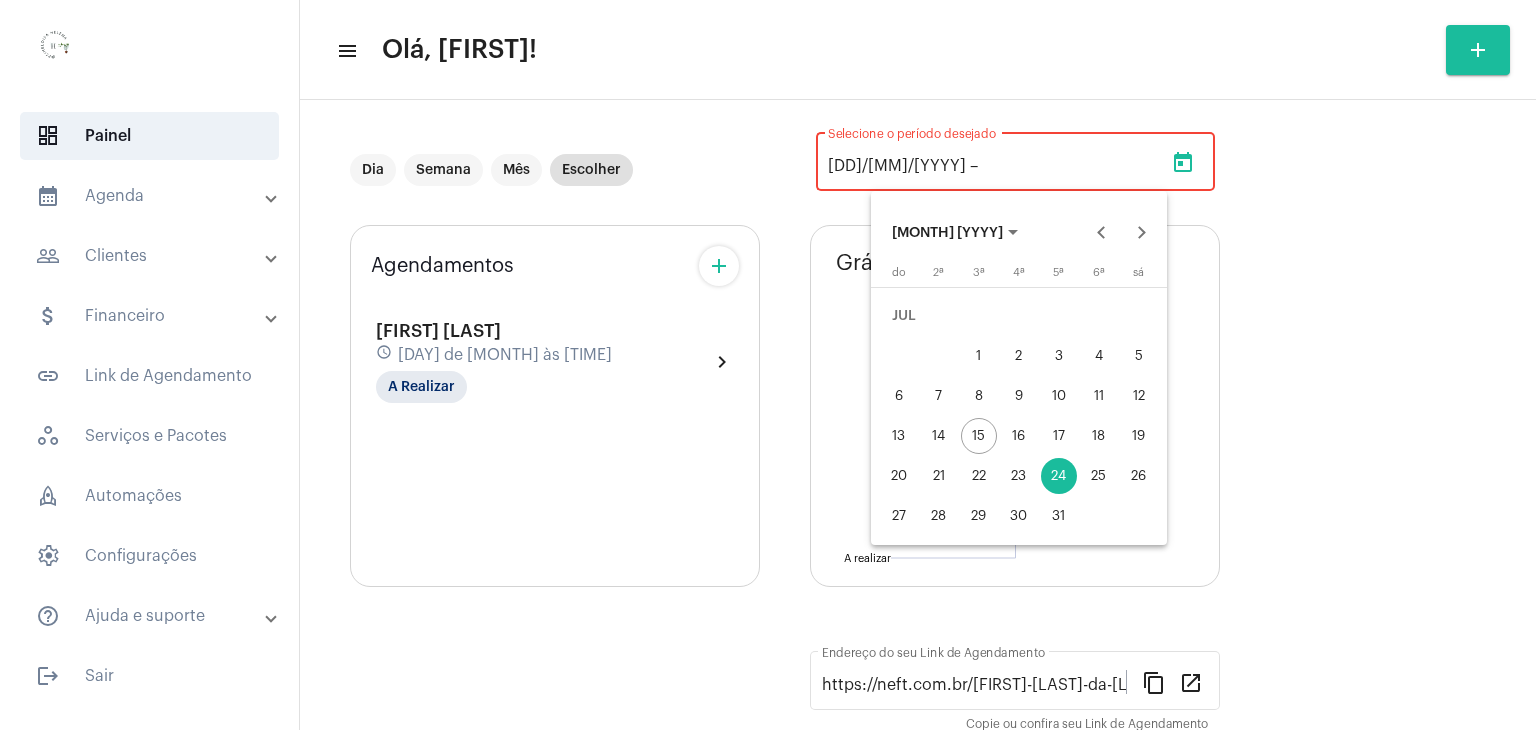 click on "21" at bounding box center (939, 476) 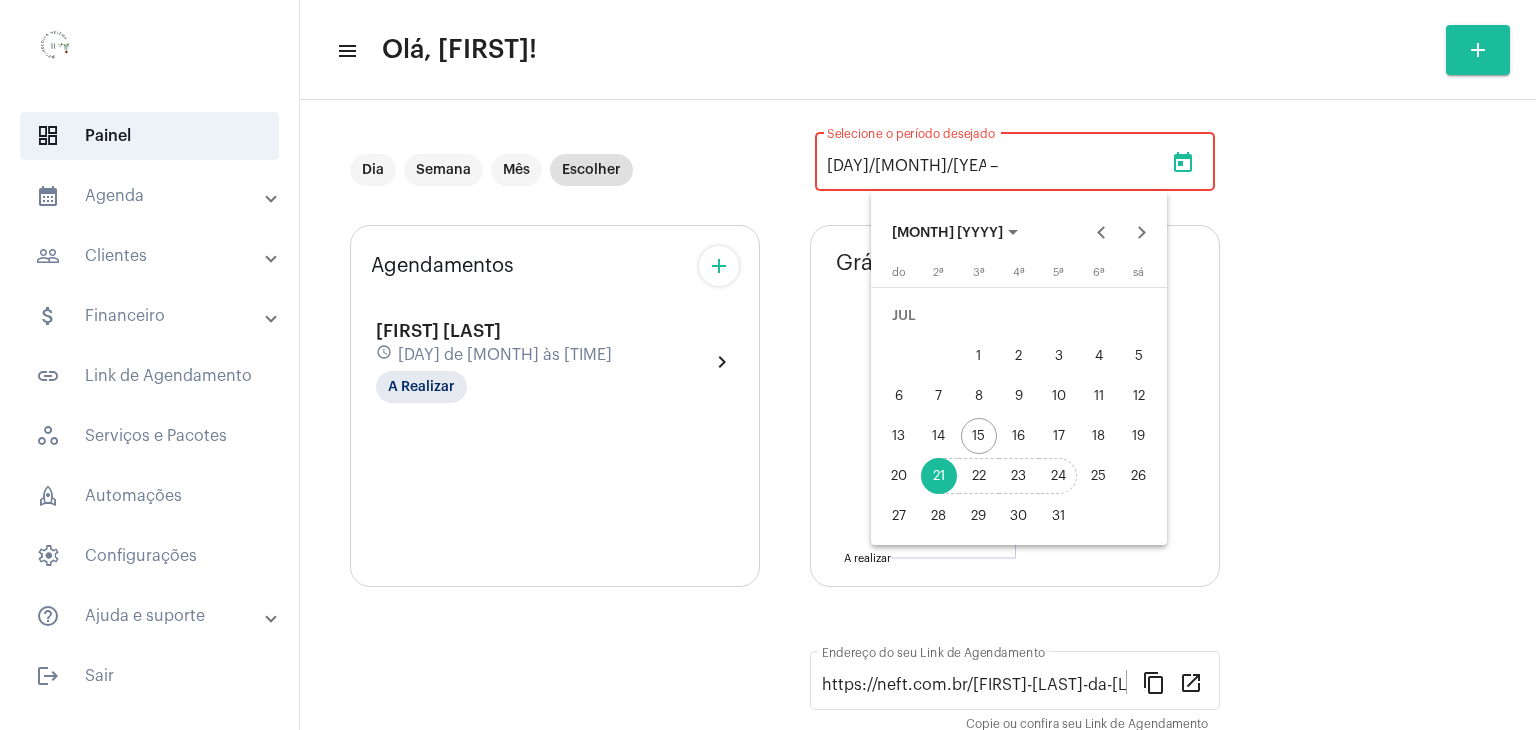 click on "24" at bounding box center [1059, 476] 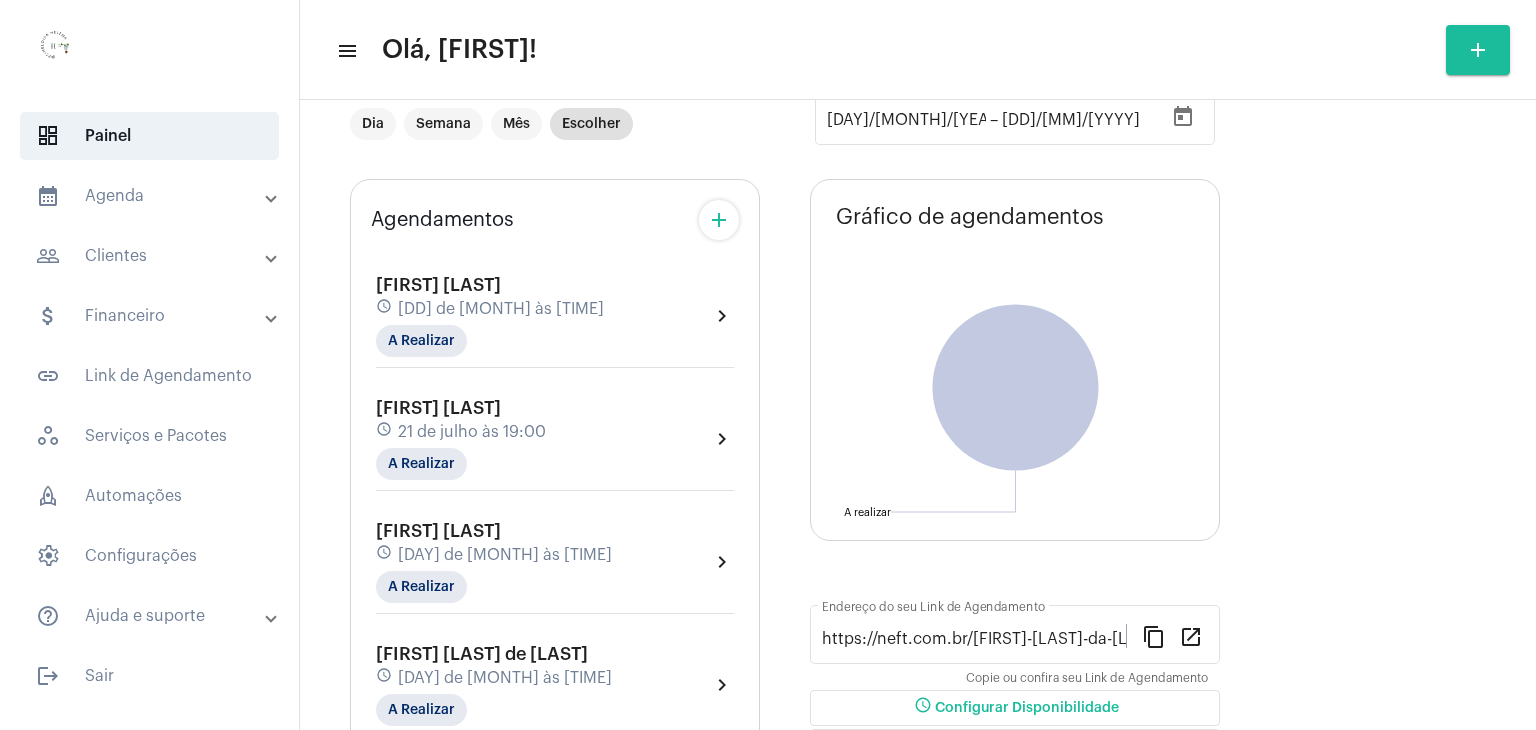 scroll, scrollTop: 0, scrollLeft: 0, axis: both 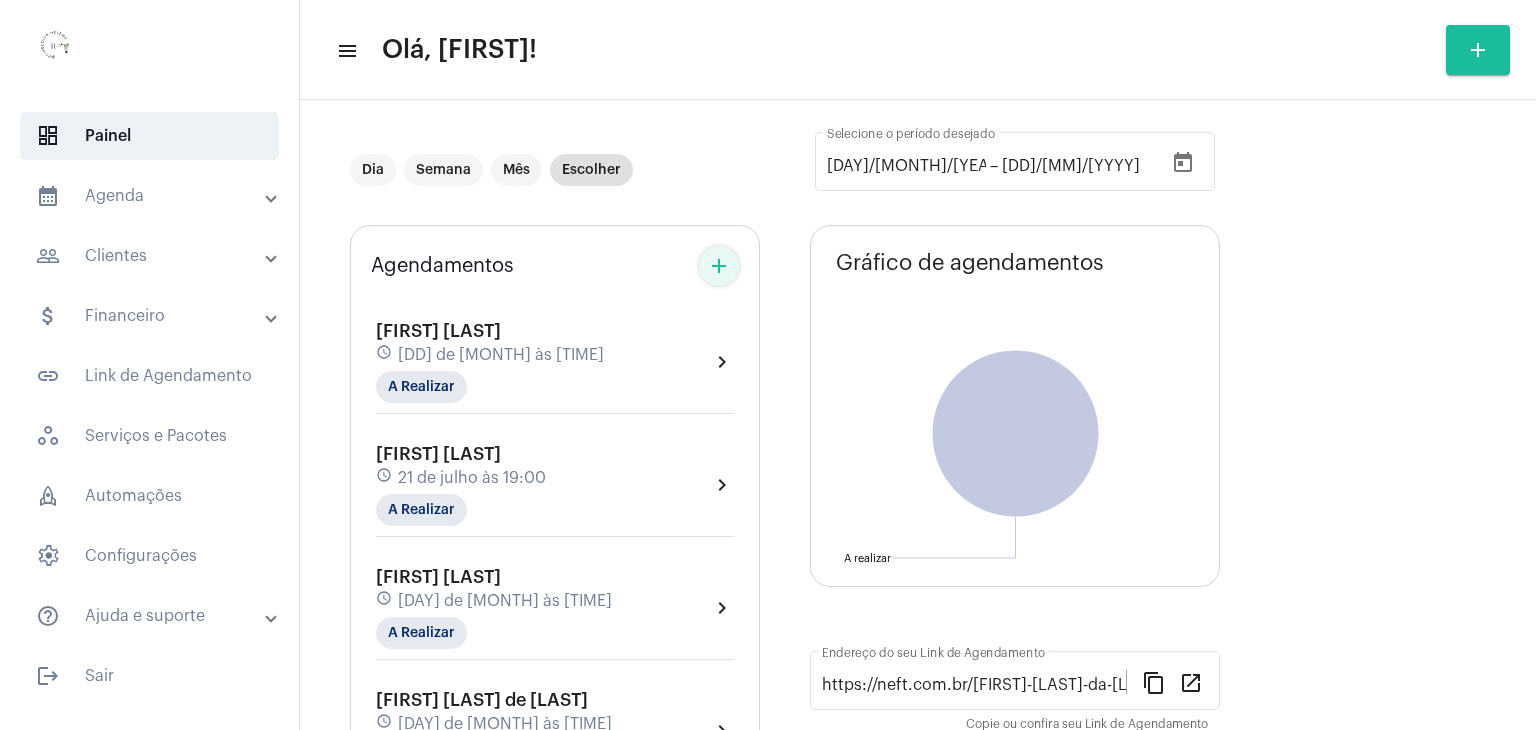 click on "add" 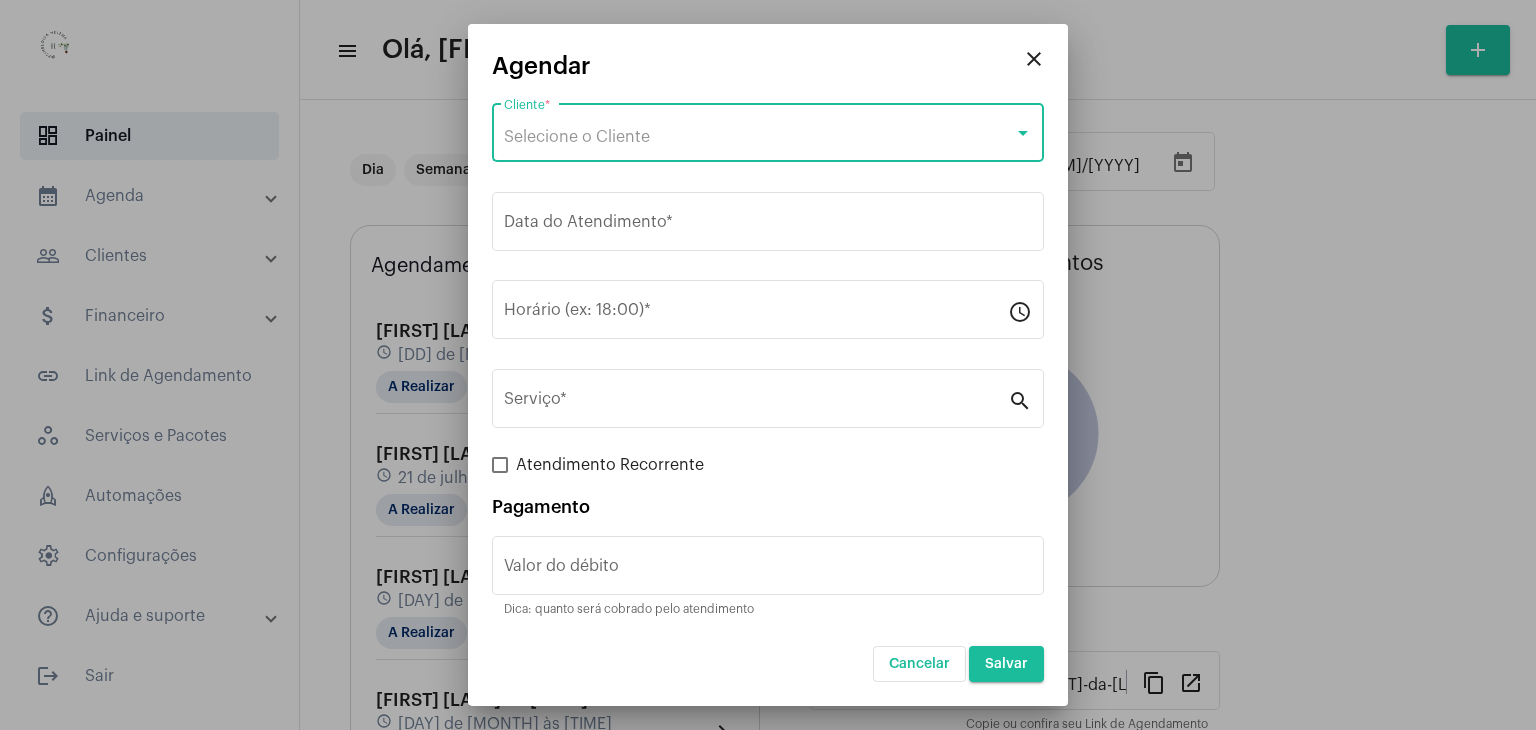 click on "Selecione o Cliente" at bounding box center (759, 137) 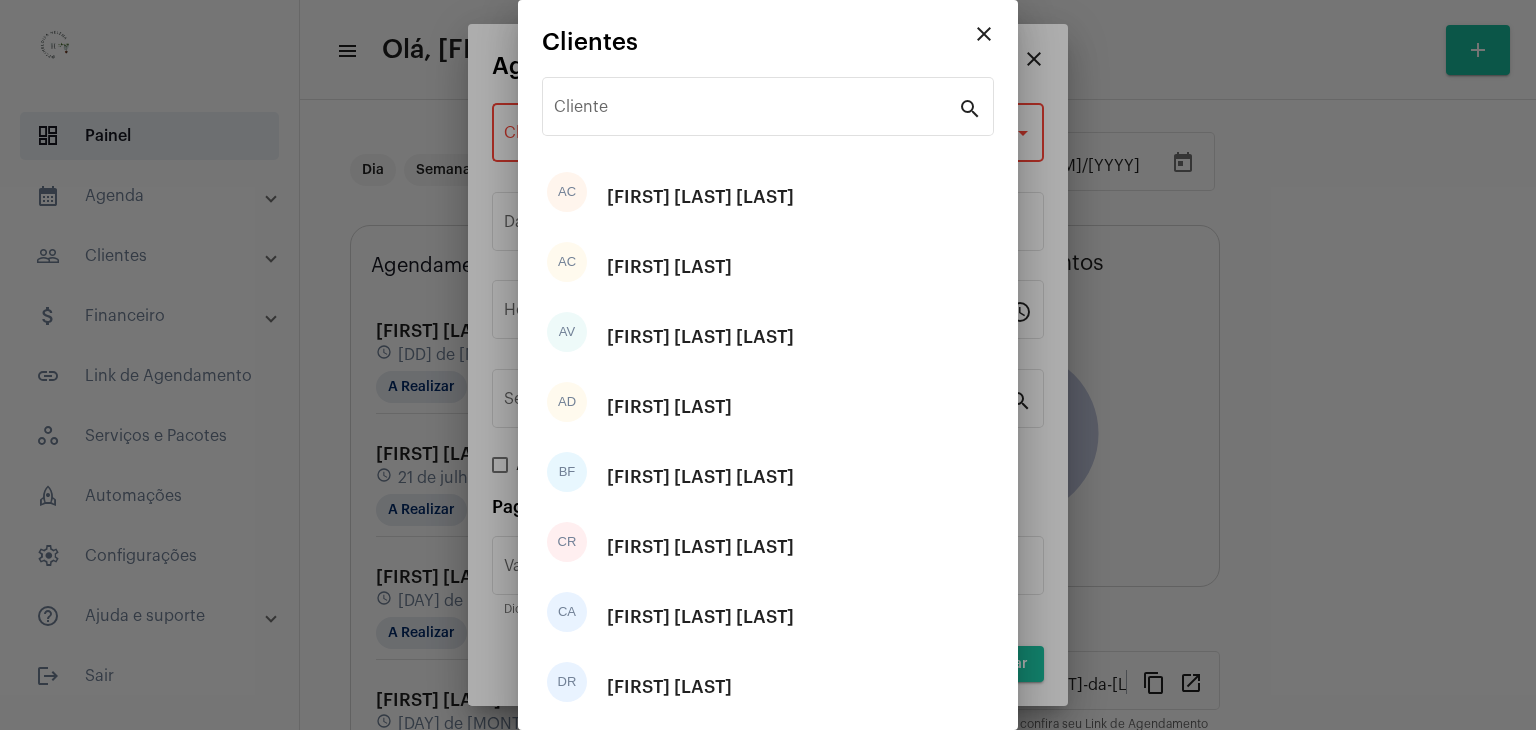 click on "Cliente" at bounding box center (756, 104) 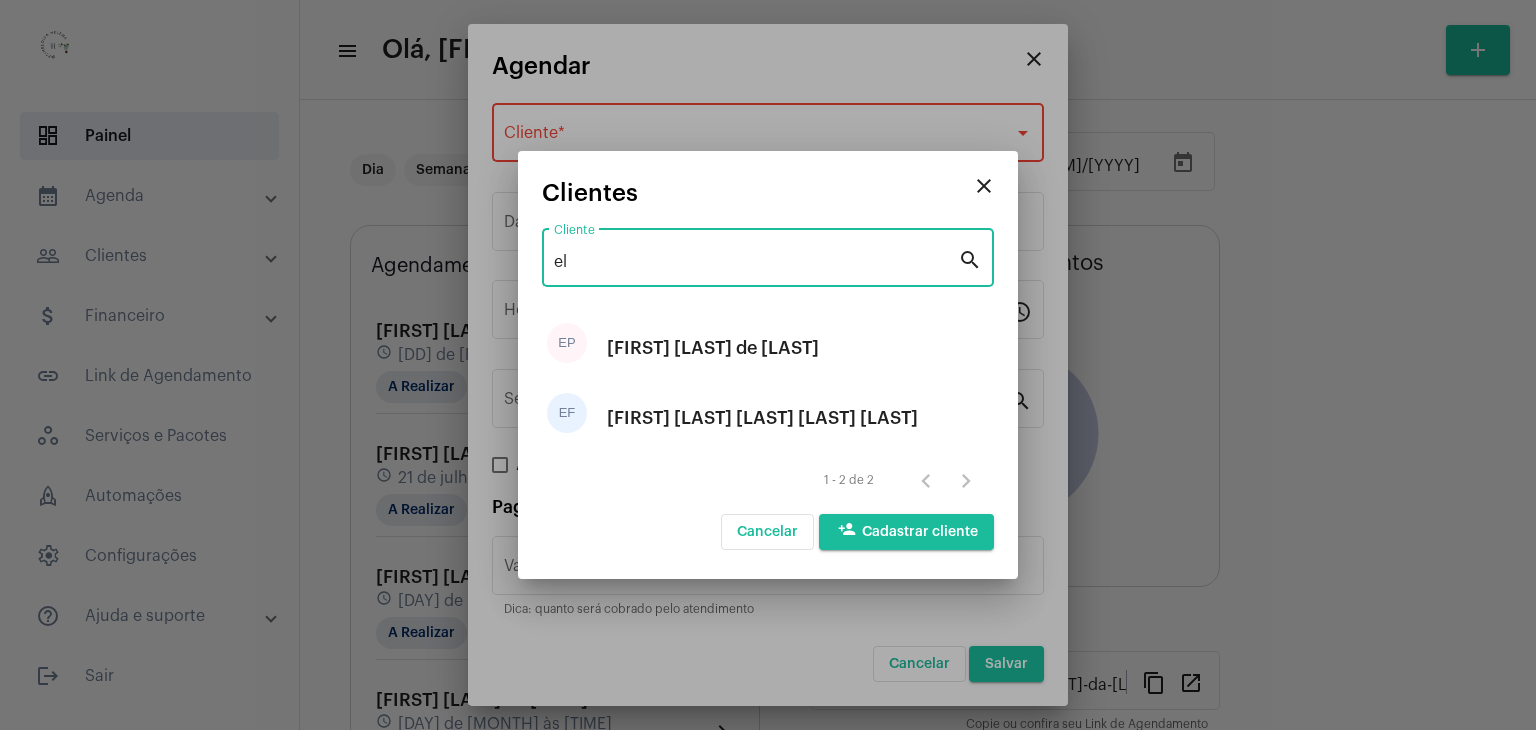 type on "e" 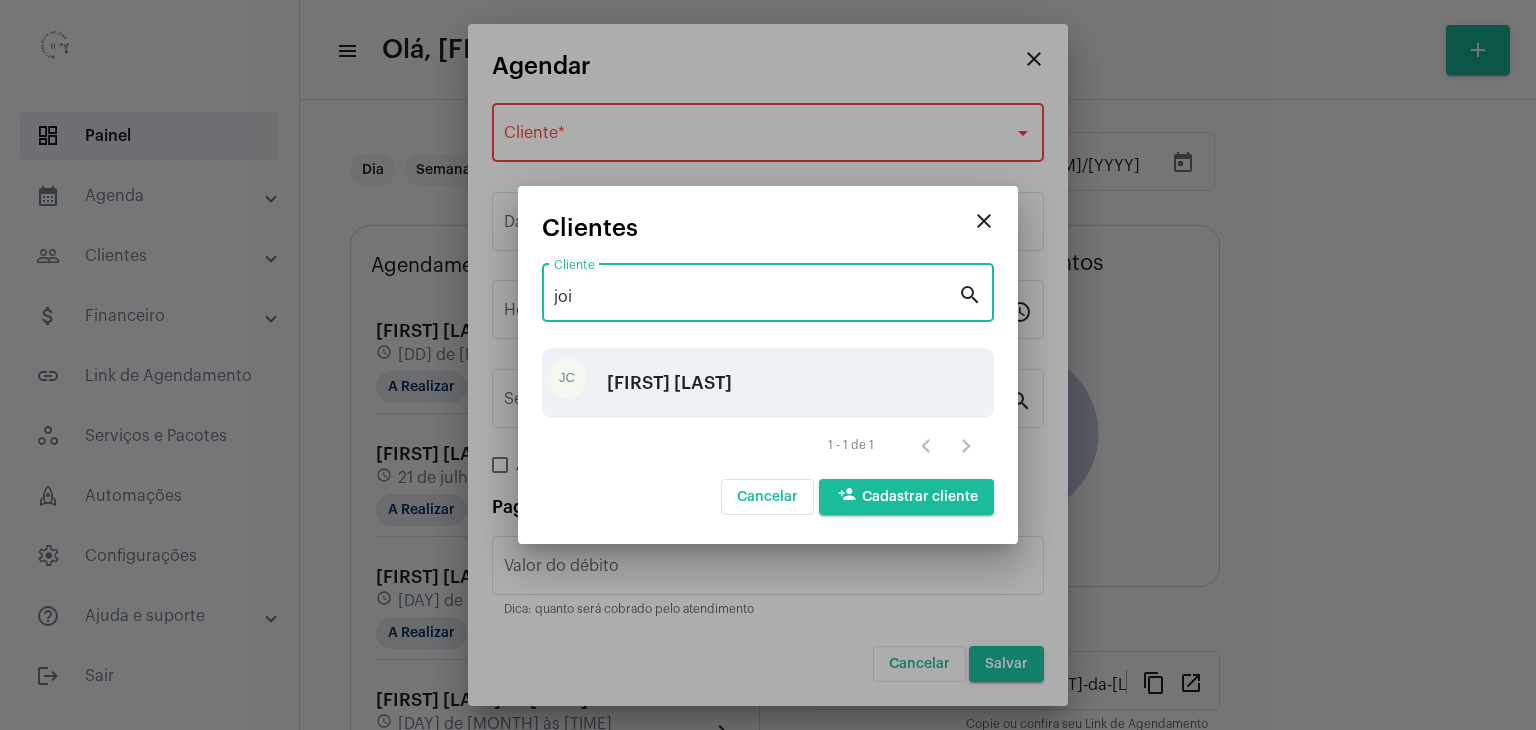 type on "joi" 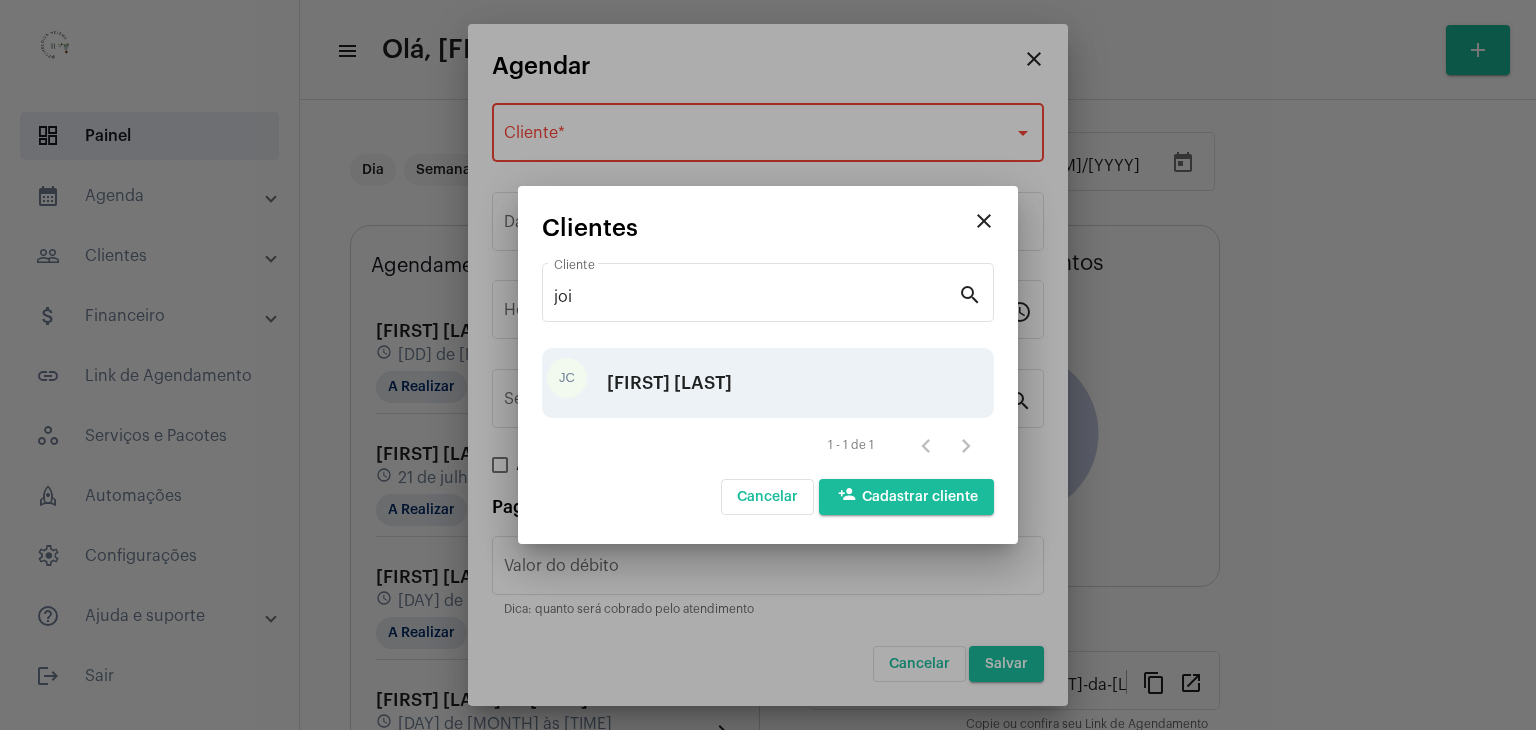 click on "JC  [FIRST] [LAST]" at bounding box center [768, 383] 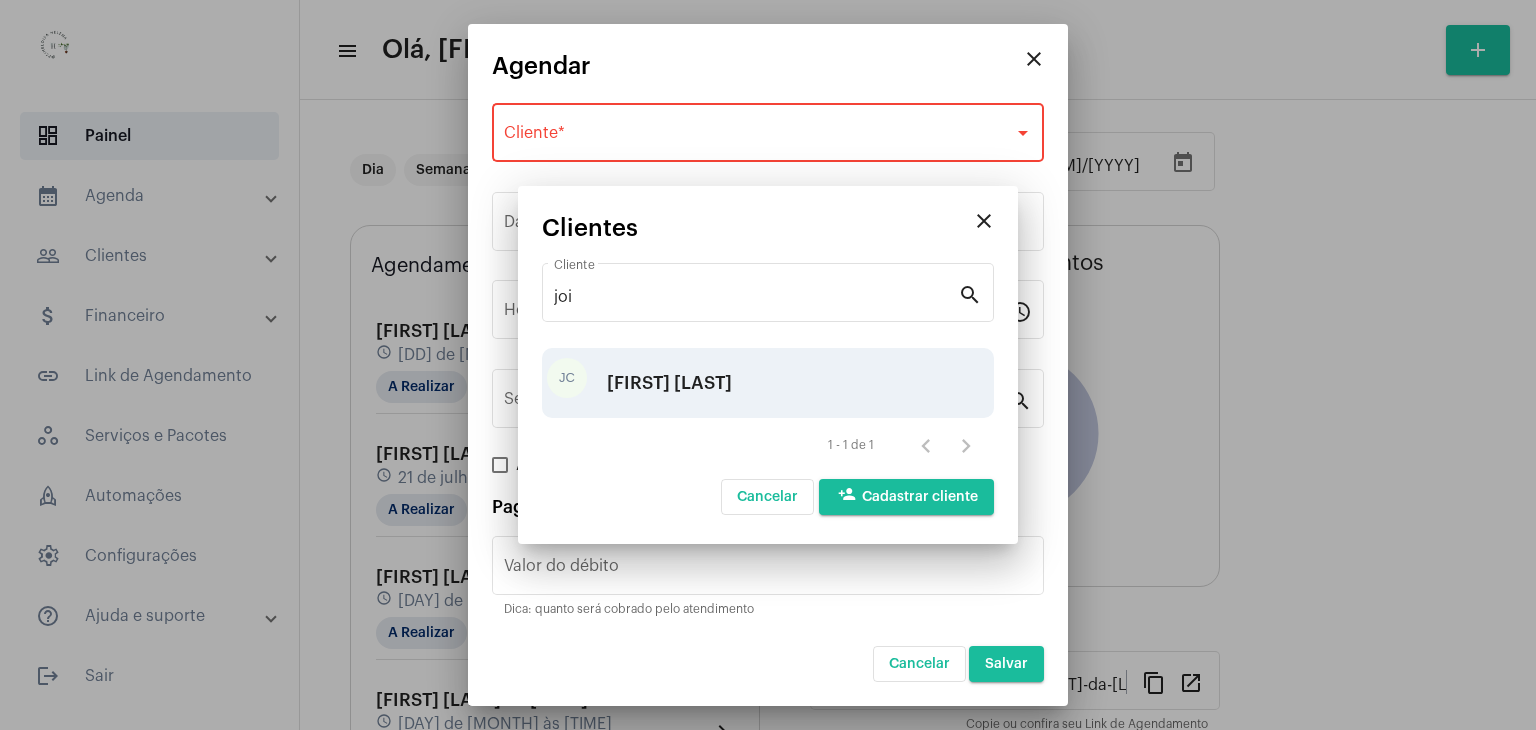 type on "R$" 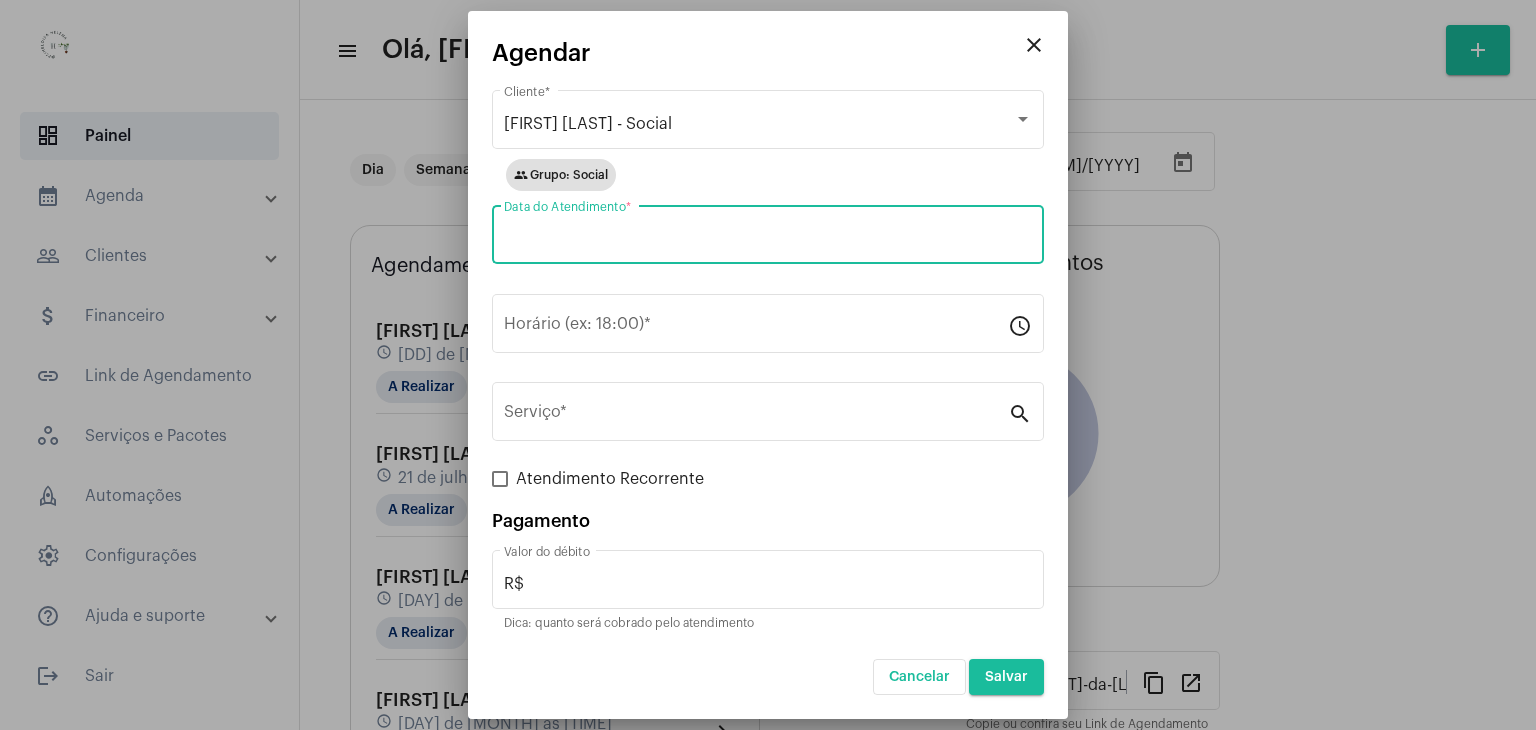 click on "Data do Atendimento  *" at bounding box center (768, 239) 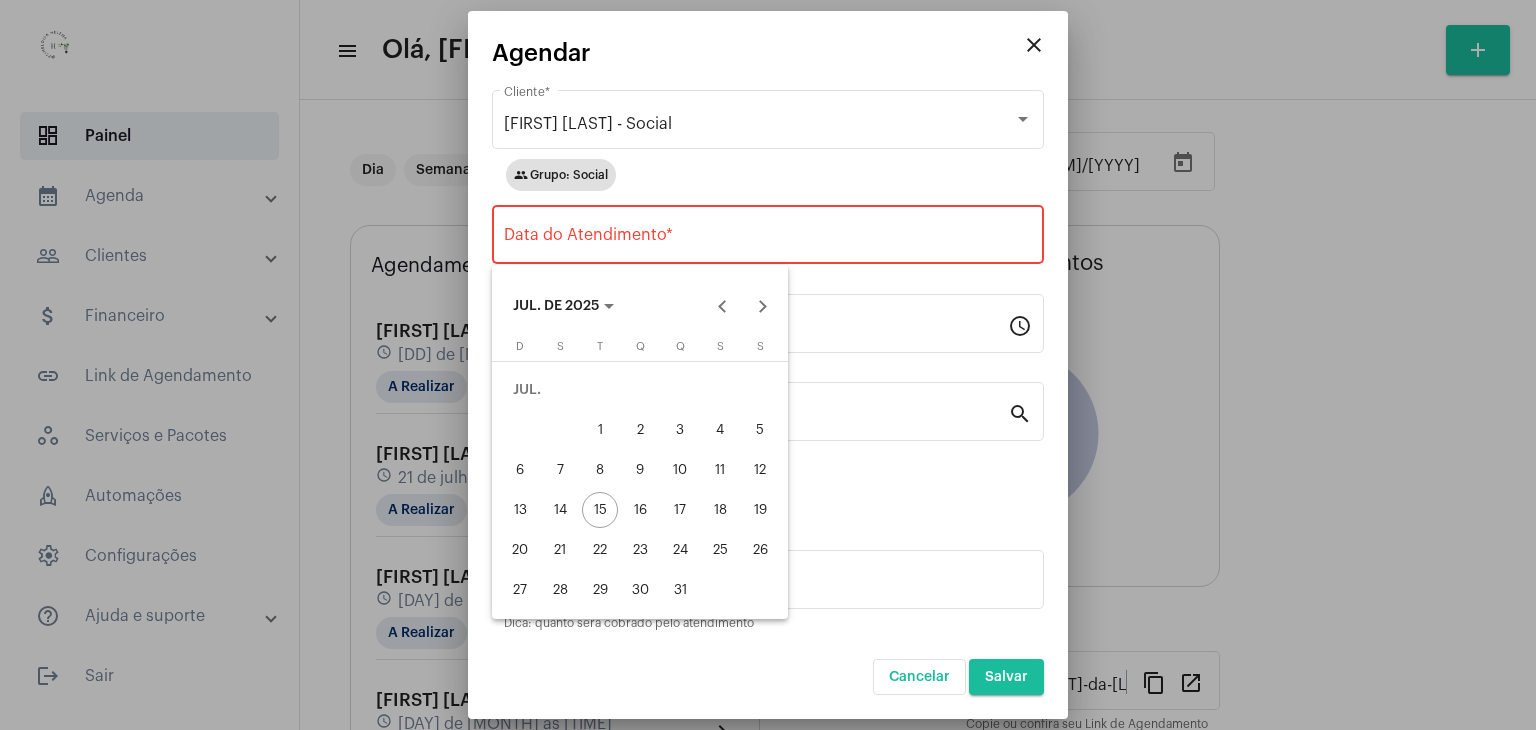 click on "21" at bounding box center (560, 550) 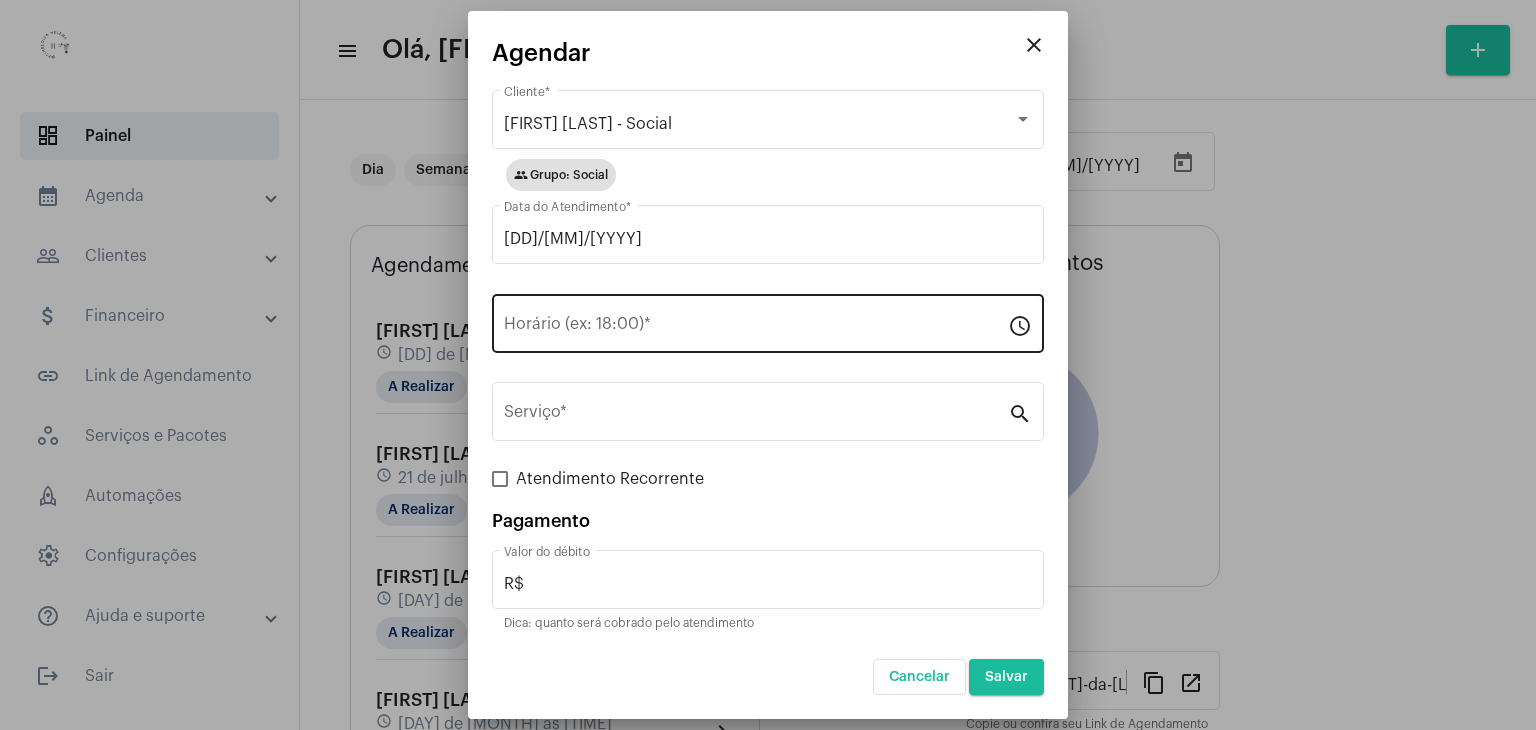 click on "Horário (ex: 18:00)  *" at bounding box center (756, 321) 